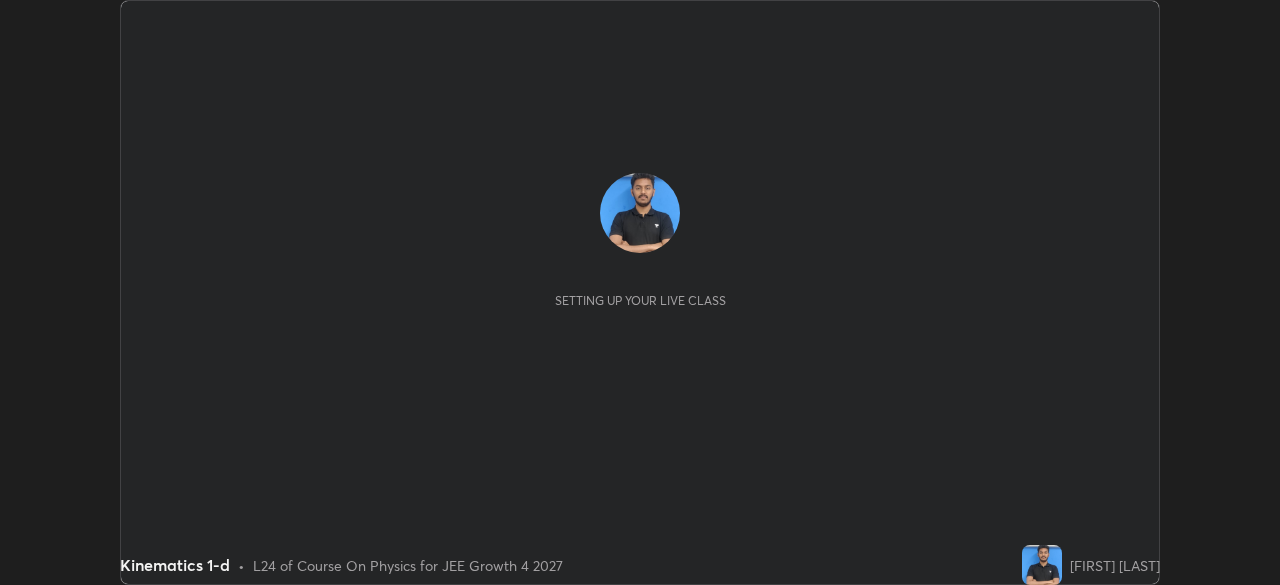 scroll, scrollTop: 0, scrollLeft: 0, axis: both 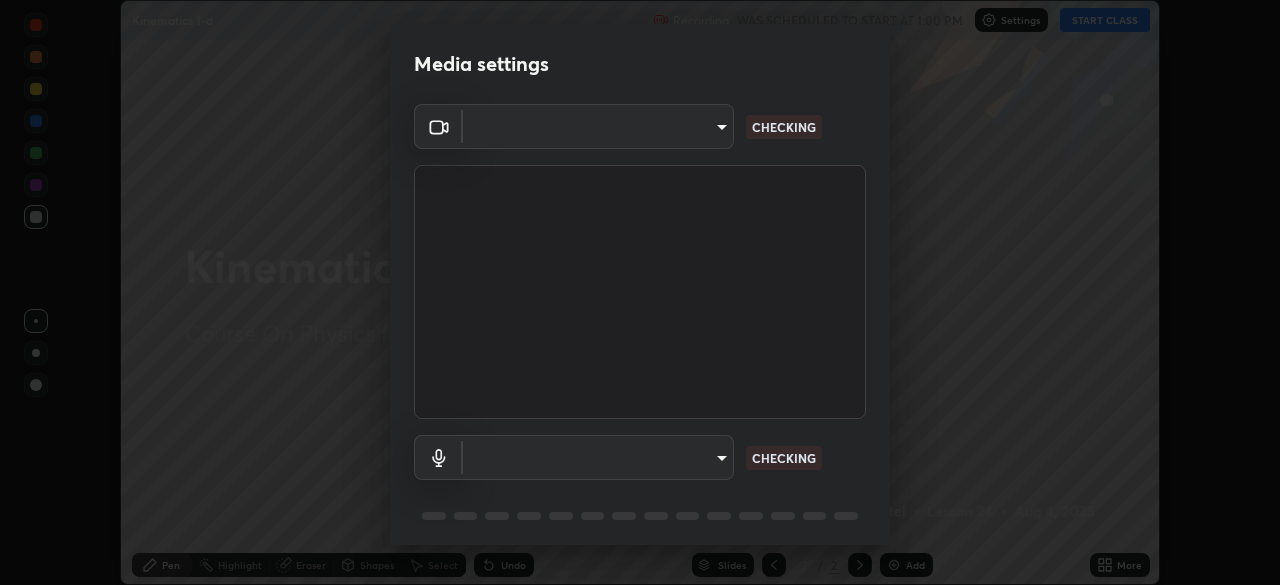 type on "1007655566567f9cbf0c79cc76ac606ca9cbe75b32b593f629dc4163b3da9465" 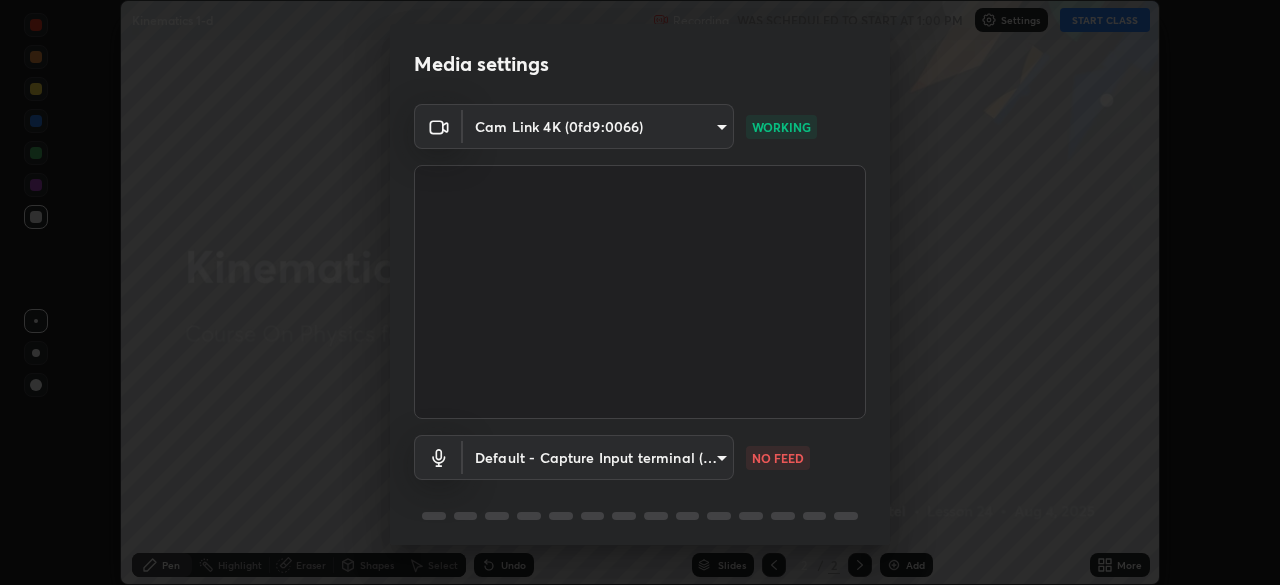 click on "Erase all Kinematics 1-d Recording WAS SCHEDULED TO START AT  1:00 PM Settings START CLASS Setting up your live class Kinematics 1-d • L24 of Course On Physics for JEE Growth 4 2027 [FIRST] [LAST] Pen Highlight Eraser Shapes Select Undo Slides 2 / 2 Add More No doubts shared Encourage your learners to ask a doubt for better clarity Report an issue Reason for reporting Buffering Chat not working Audio - Video sync issue Educator video quality low ​ Attach an image Report Media settings Cam Link 4K (0fd9:0066) [HASH] WORKING Default - Capture Input terminal (Digital Array MIC) default NO FEED 1 / 5 Next" at bounding box center [640, 292] 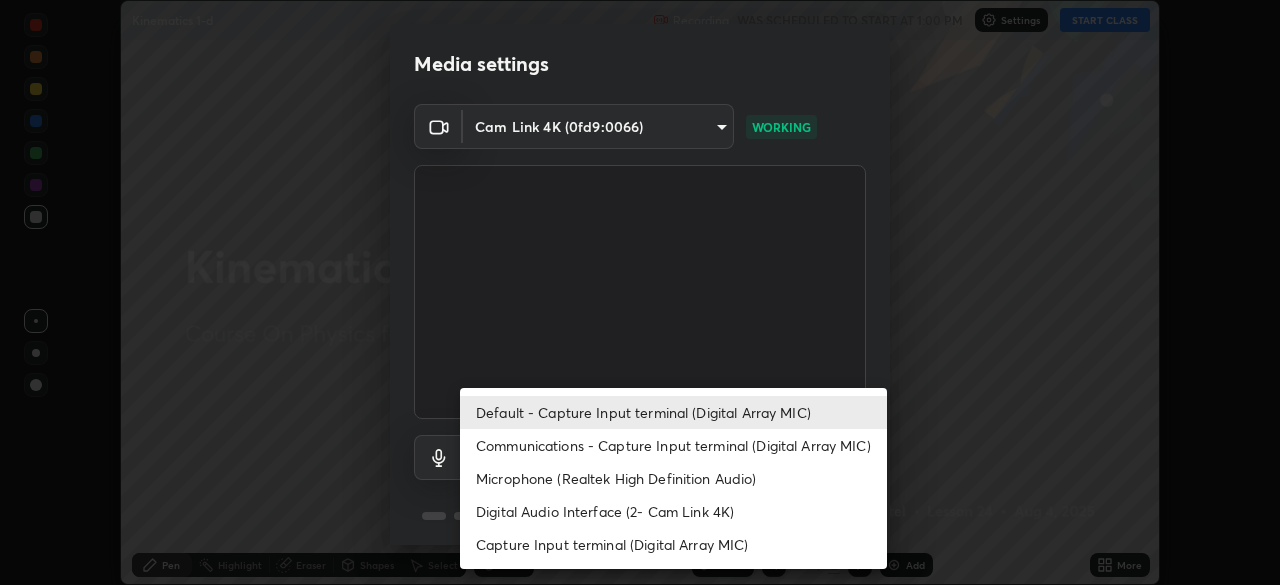 click on "Communications - Capture Input terminal (Digital Array MIC)" at bounding box center (673, 445) 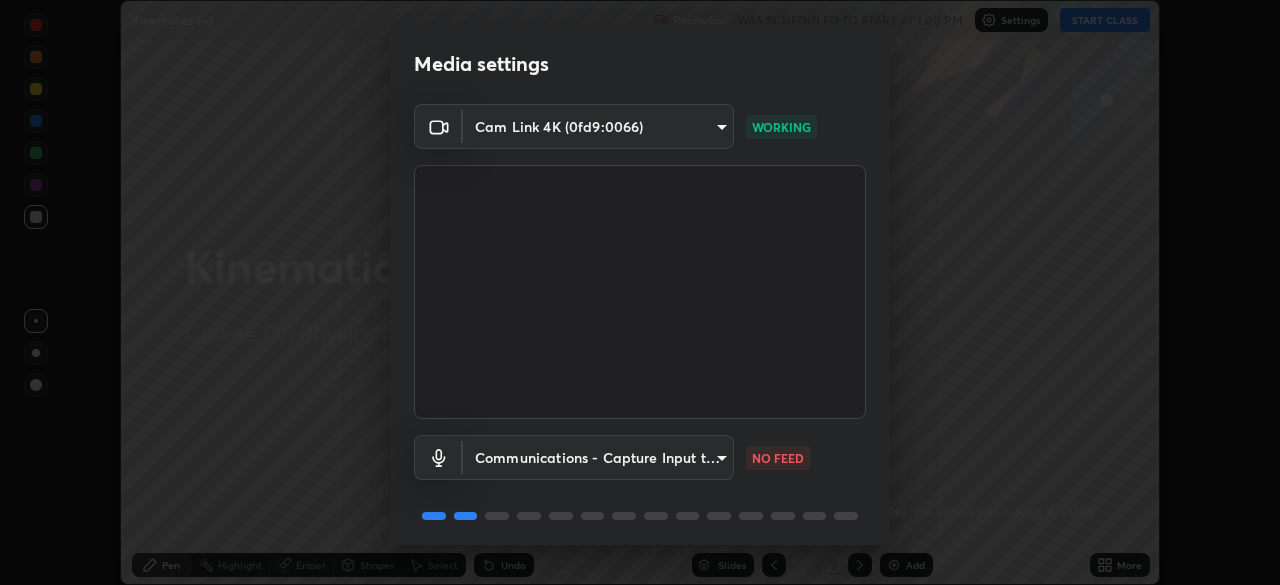 click on "Erase all Kinematics 1-d Recording WAS SCHEDULED TO START AT  1:00 PM Settings START CLASS Setting up your live class Kinematics 1-d • L24 of Course On Physics for JEE Growth 4 2027 [FIRST] [LAST] Pen Highlight Eraser Shapes Select Undo Slides 2 / 2 Add More No doubts shared Encourage your learners to ask a doubt for better clarity Report an issue Reason for reporting Buffering Chat not working Audio - Video sync issue Educator video quality low ​ Attach an image Report Media settings Cam Link 4K (0fd9:0066) [HASH] WORKING Communications - Capture Input terminal (Digital Array MIC) communications NO FEED 1 / 5 Next" at bounding box center (640, 292) 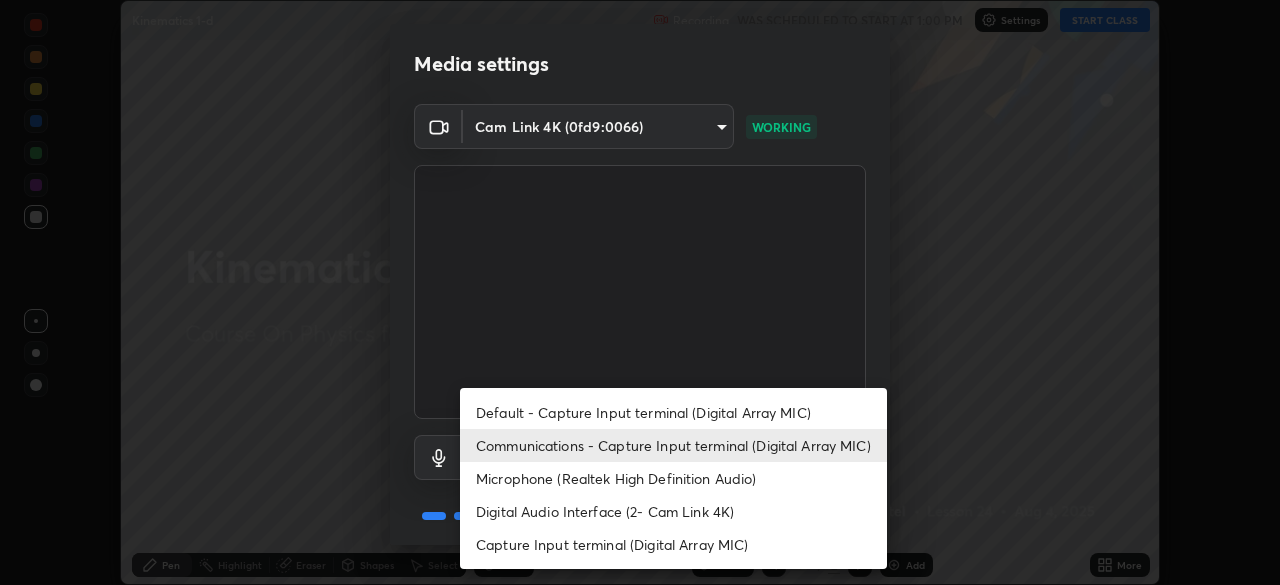 click on "Default - Capture Input terminal (Digital Array MIC)" at bounding box center [673, 412] 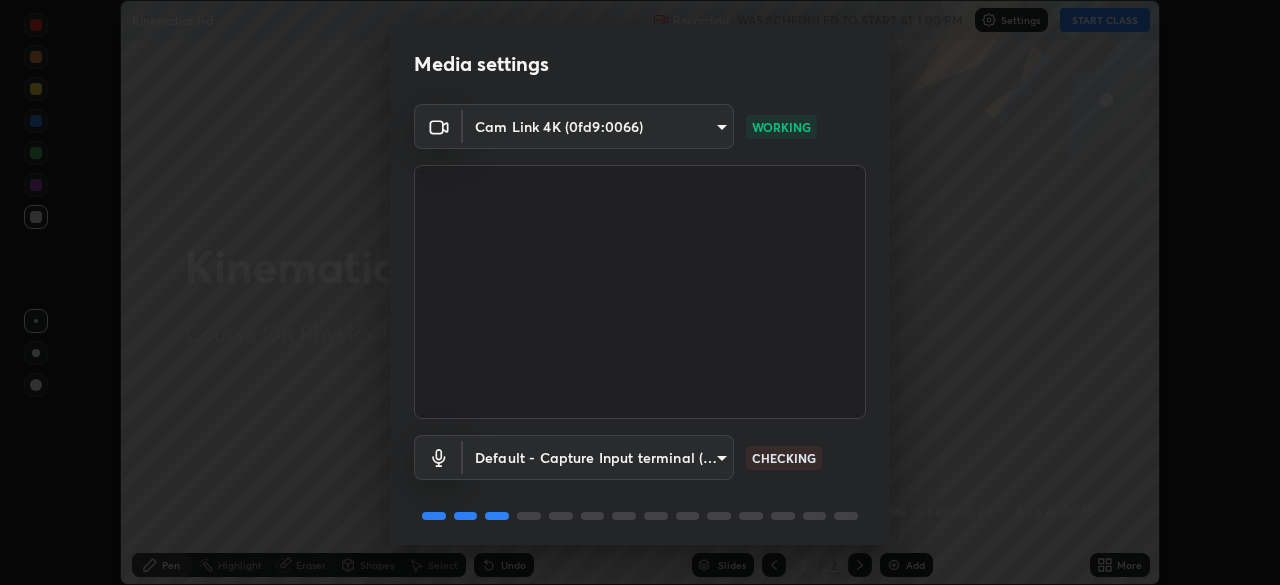 scroll, scrollTop: 71, scrollLeft: 0, axis: vertical 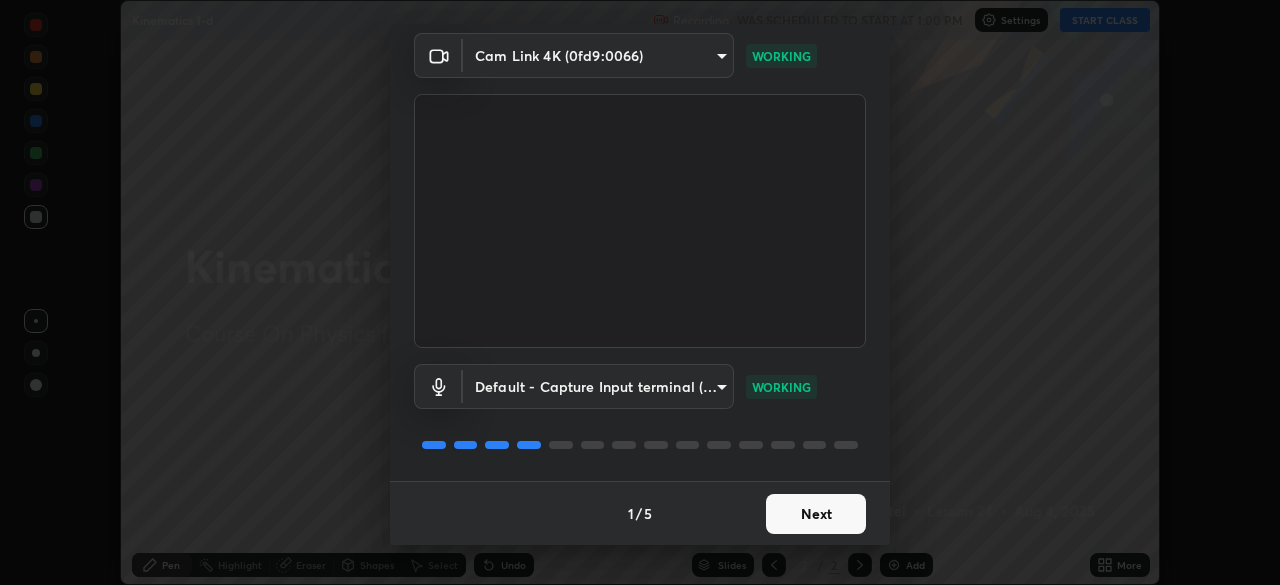 click on "Next" at bounding box center [816, 514] 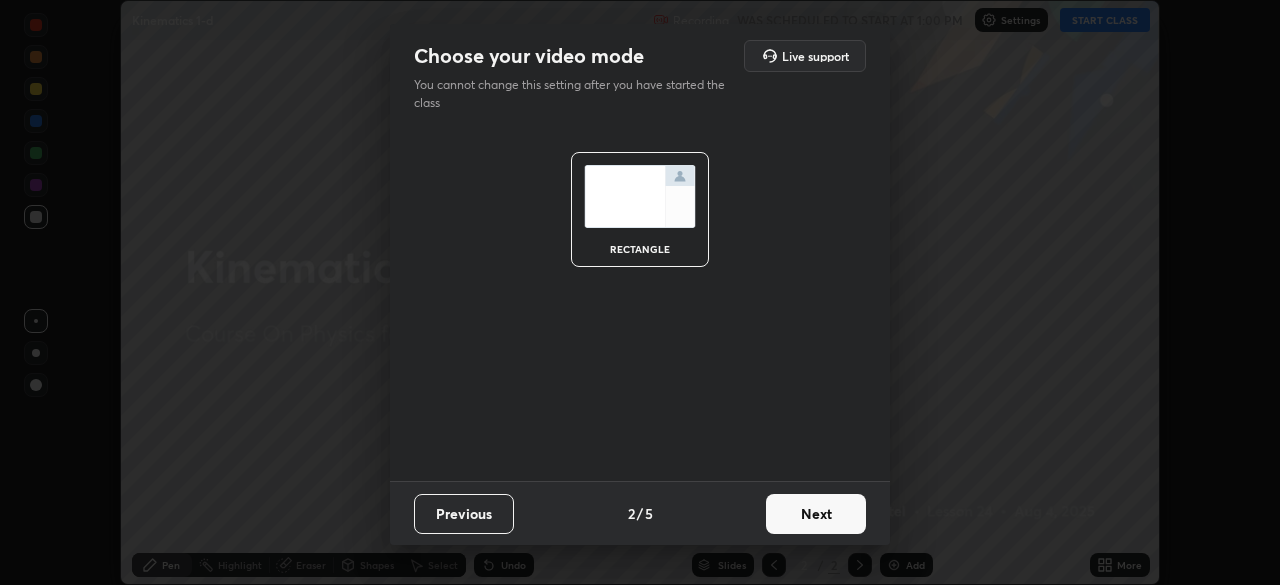 scroll, scrollTop: 0, scrollLeft: 0, axis: both 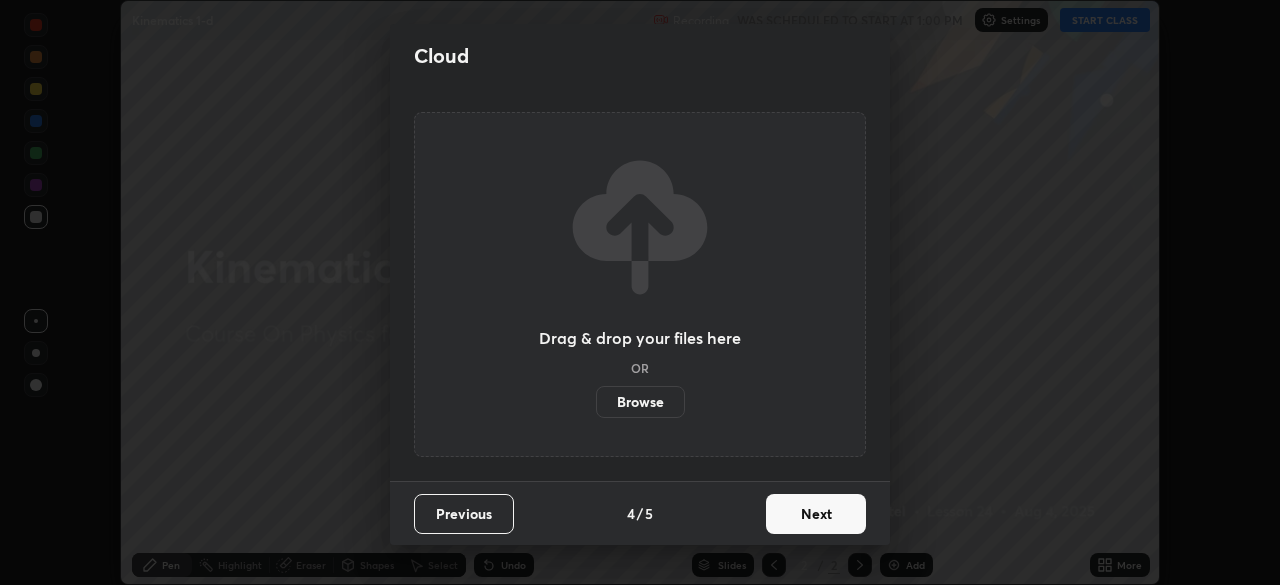 click on "Next" at bounding box center (816, 514) 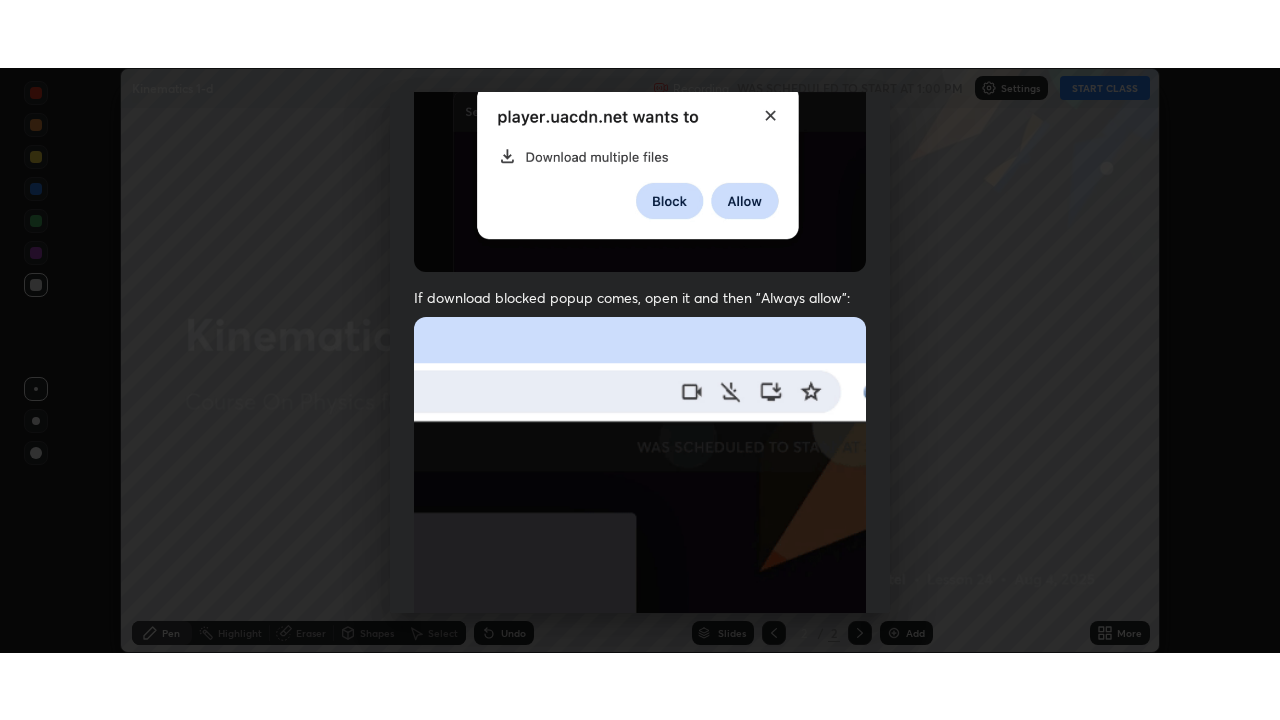 scroll, scrollTop: 479, scrollLeft: 0, axis: vertical 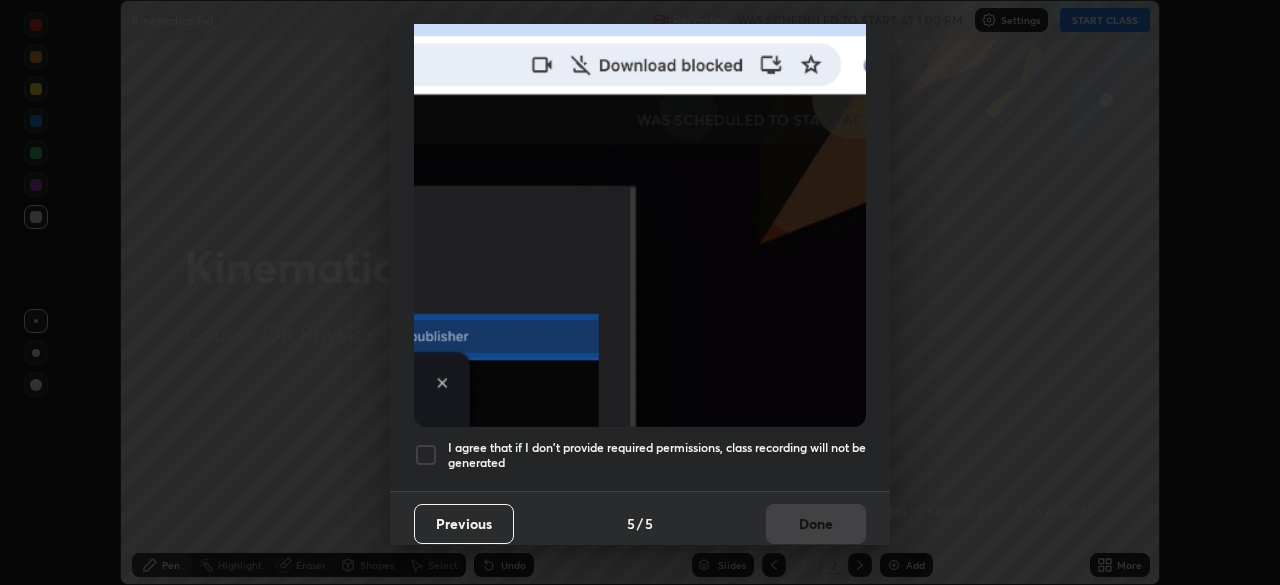 click at bounding box center [426, 455] 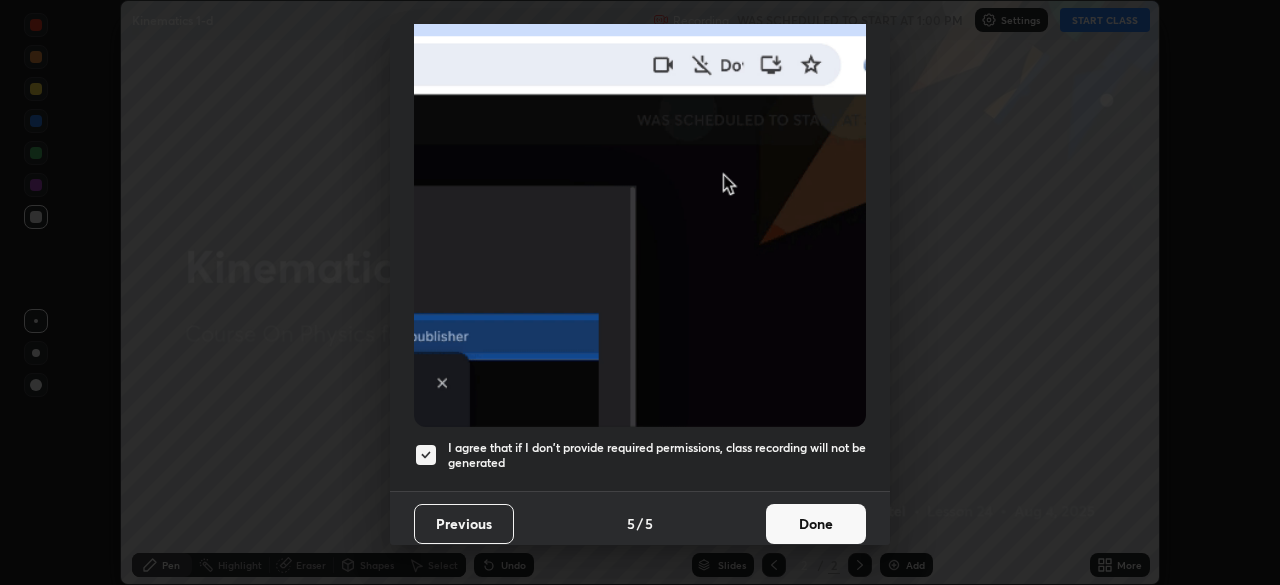click on "Done" at bounding box center (816, 524) 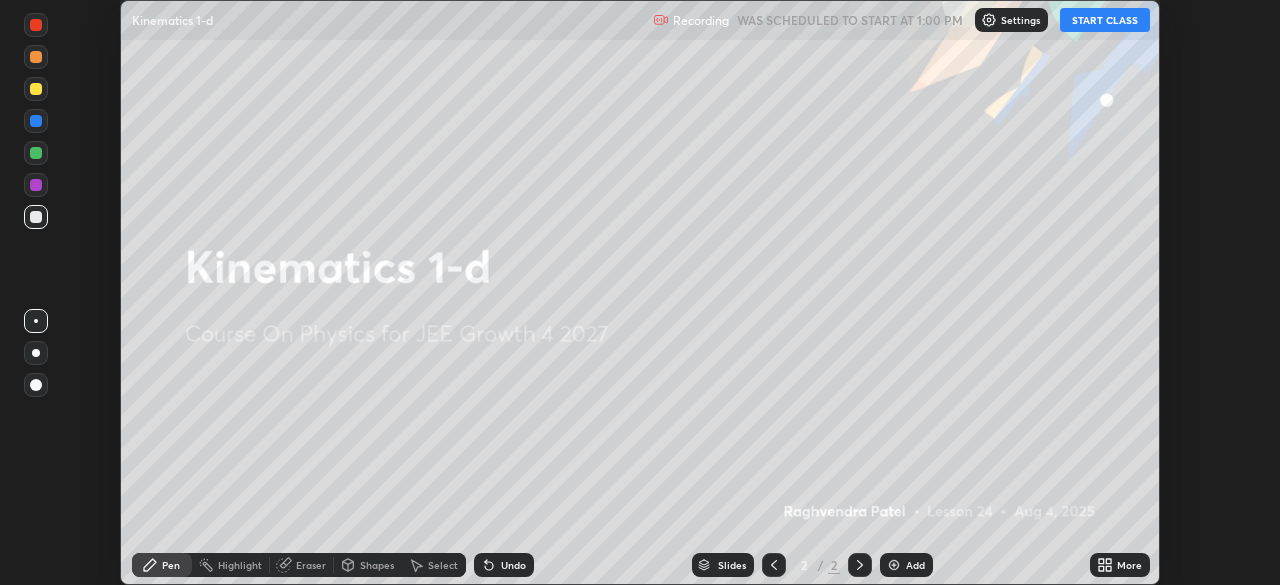 click 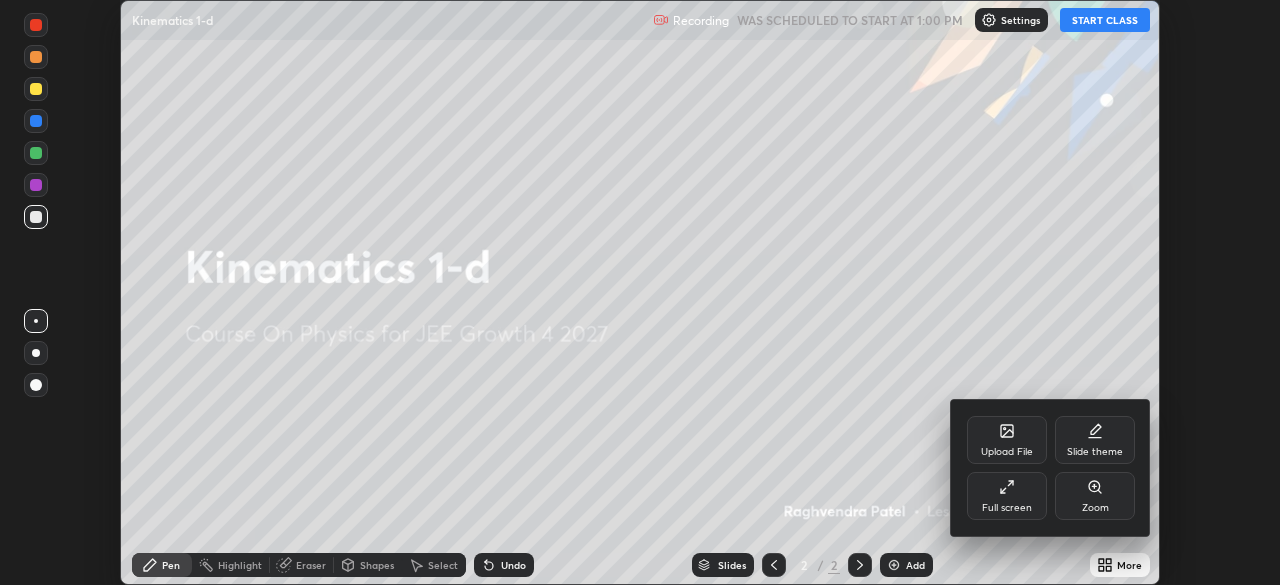 click on "Full screen" at bounding box center (1007, 508) 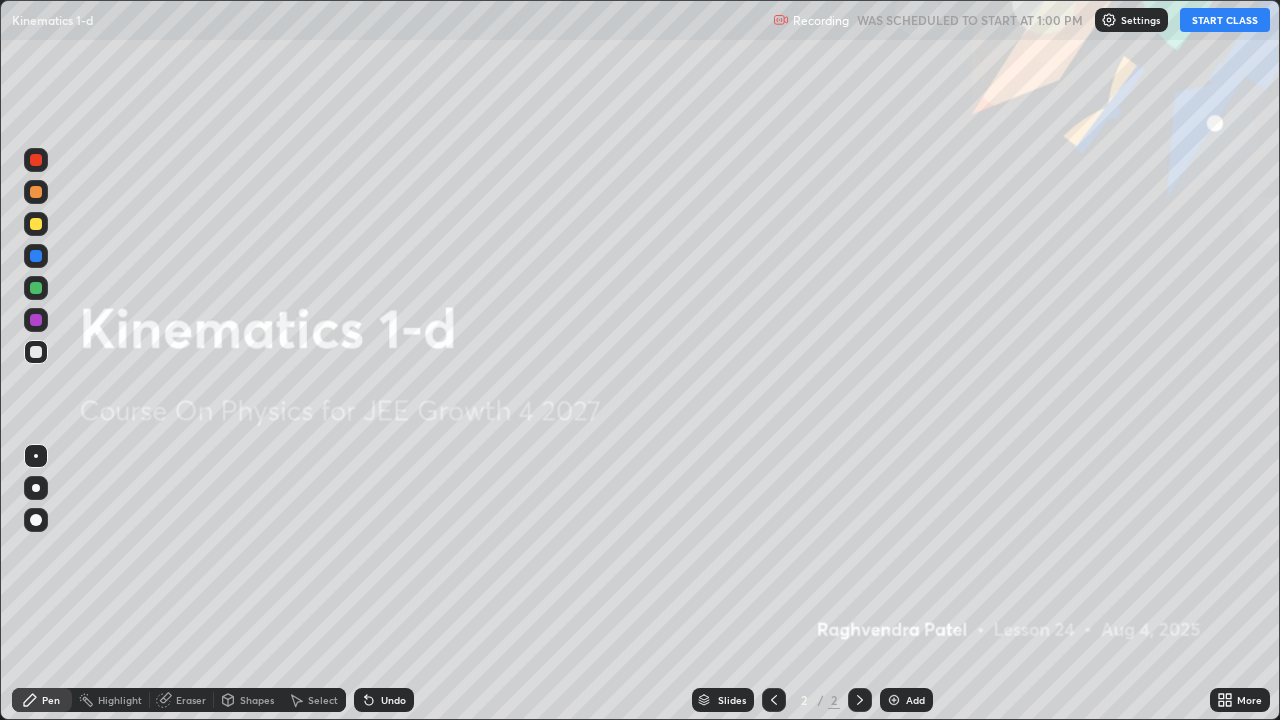scroll, scrollTop: 99280, scrollLeft: 98720, axis: both 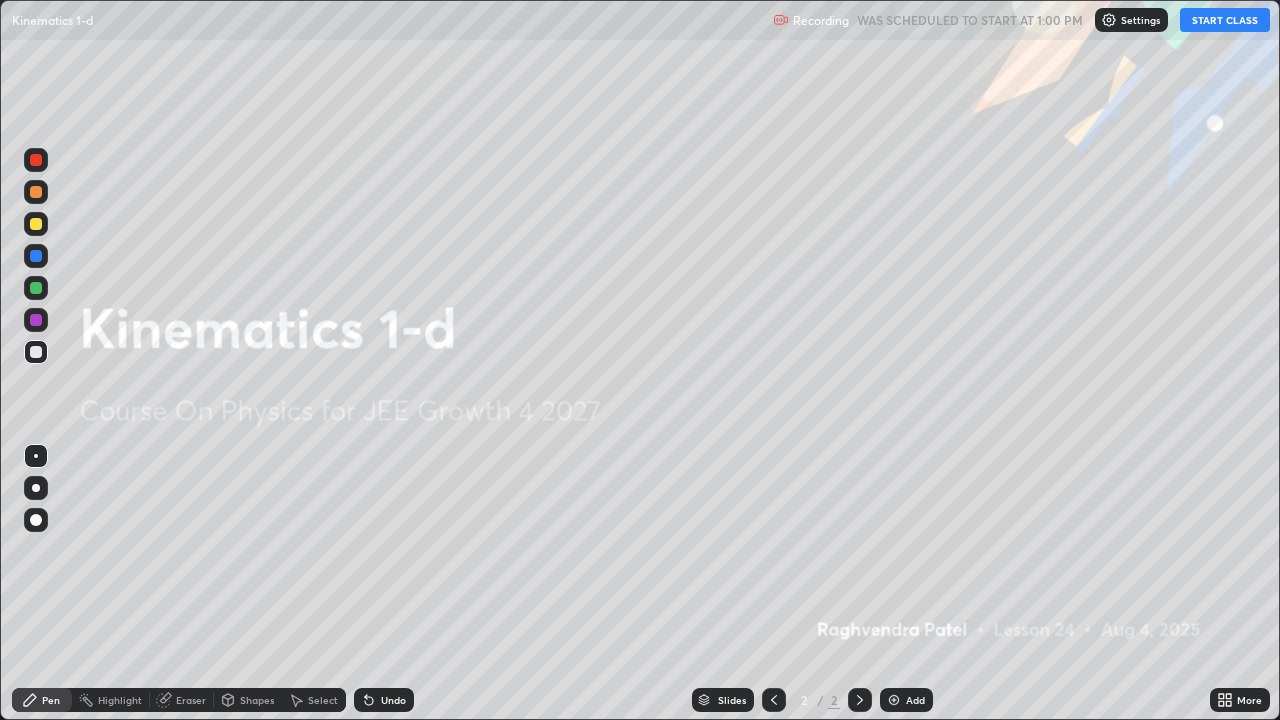 click on "START CLASS" at bounding box center [1225, 20] 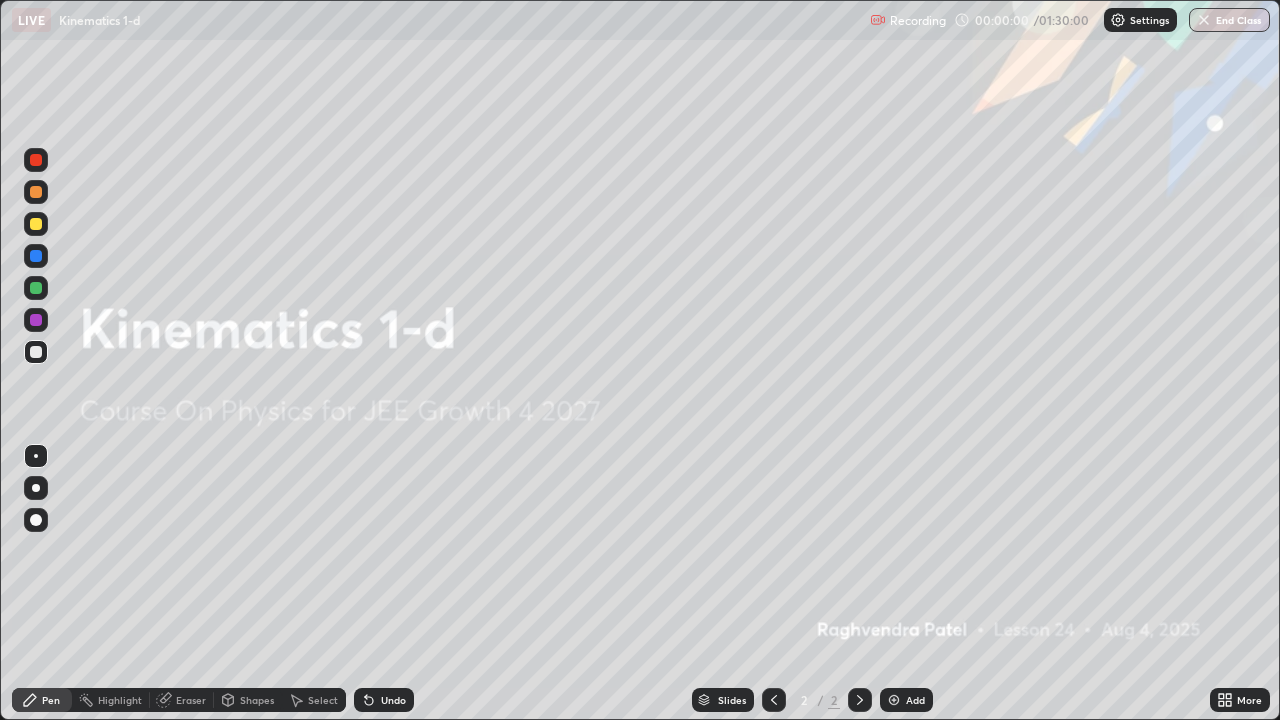 click on "Add" at bounding box center (915, 700) 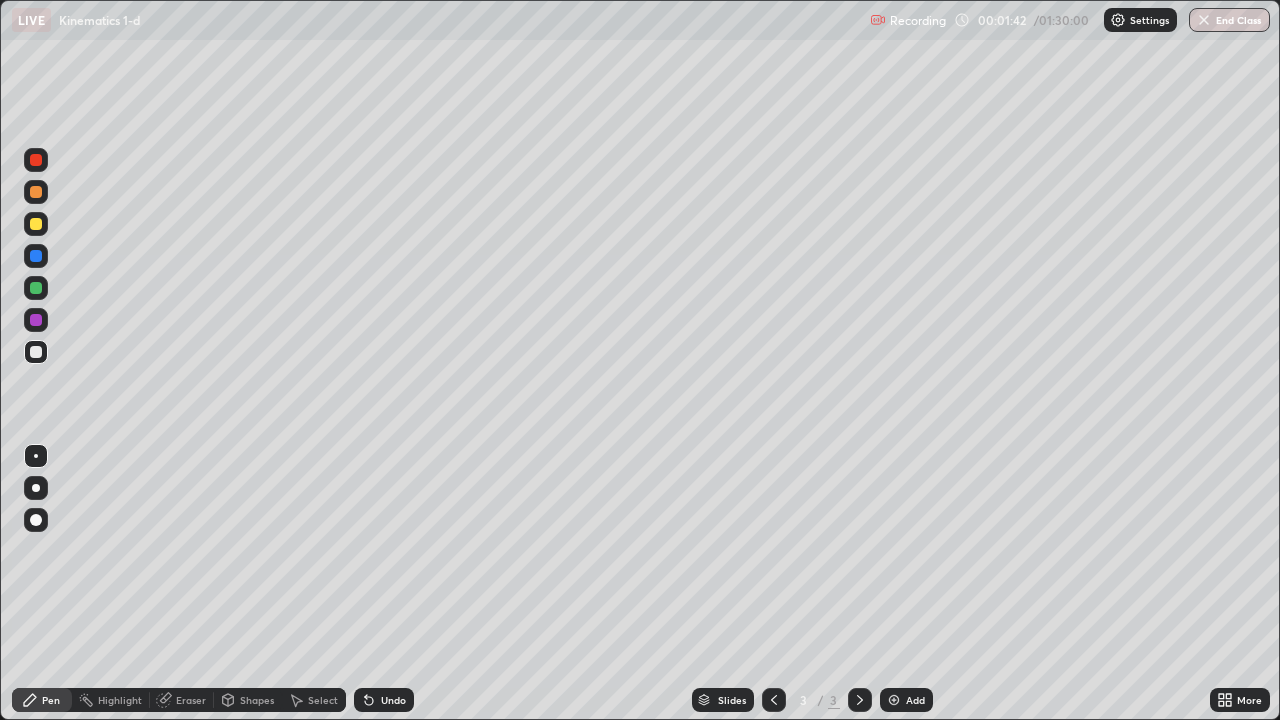 click on "Undo" at bounding box center (384, 700) 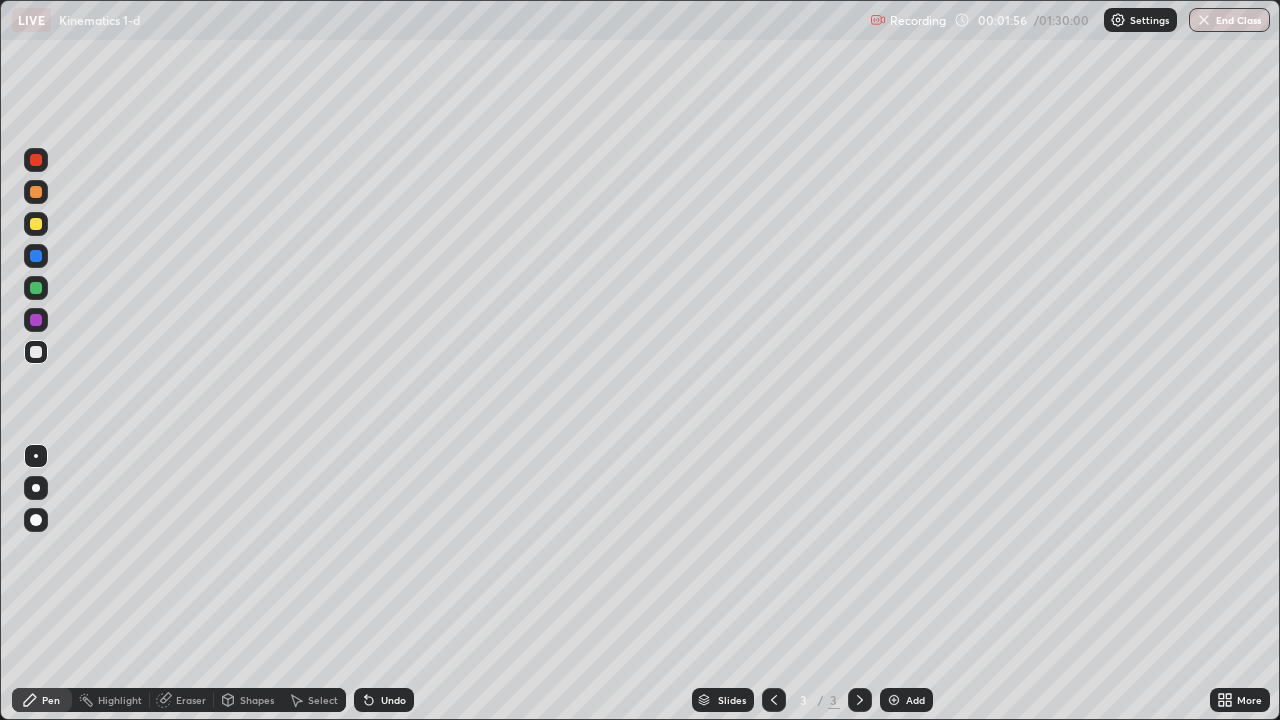 click on "Undo" at bounding box center [393, 700] 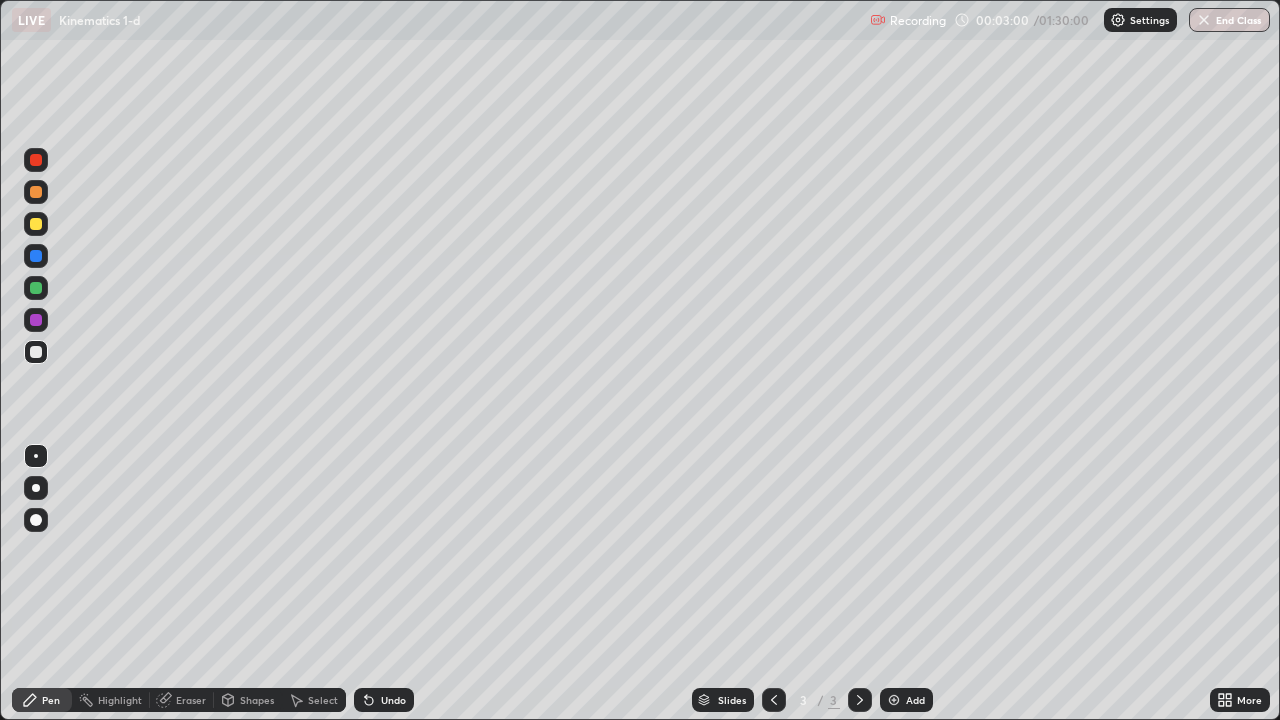 click on "Undo" at bounding box center (393, 700) 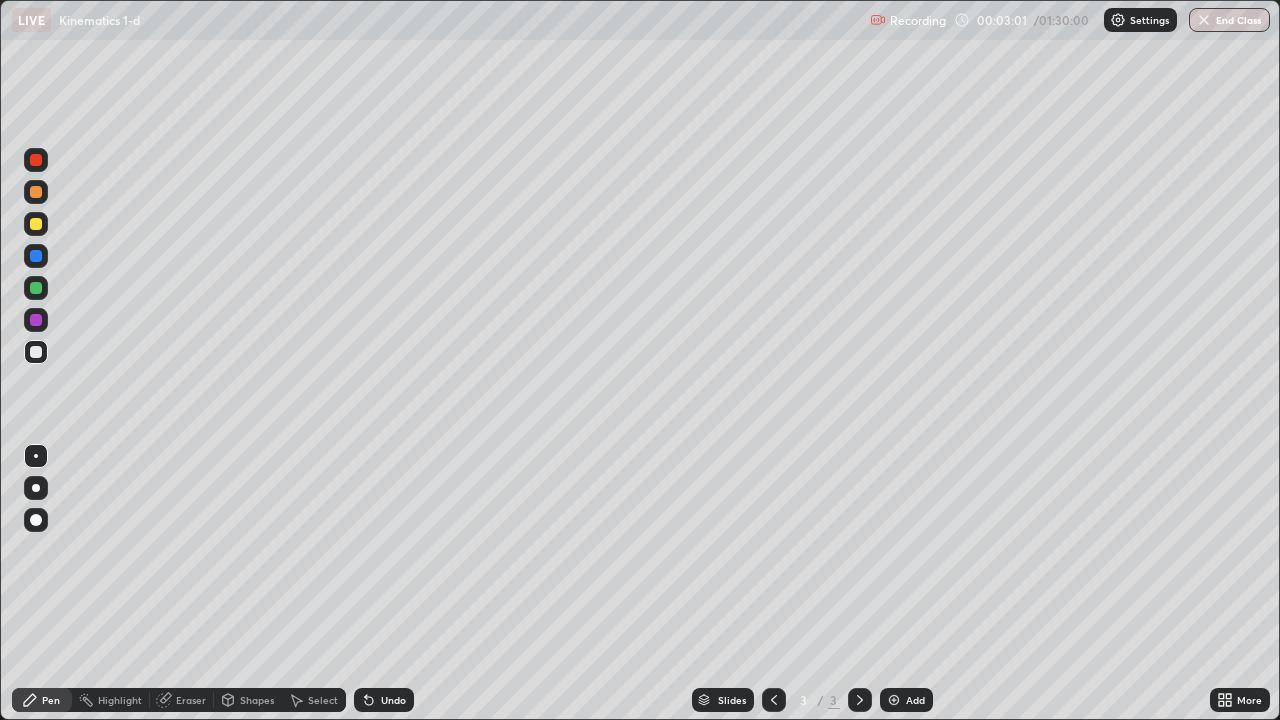 click on "Undo" at bounding box center [393, 700] 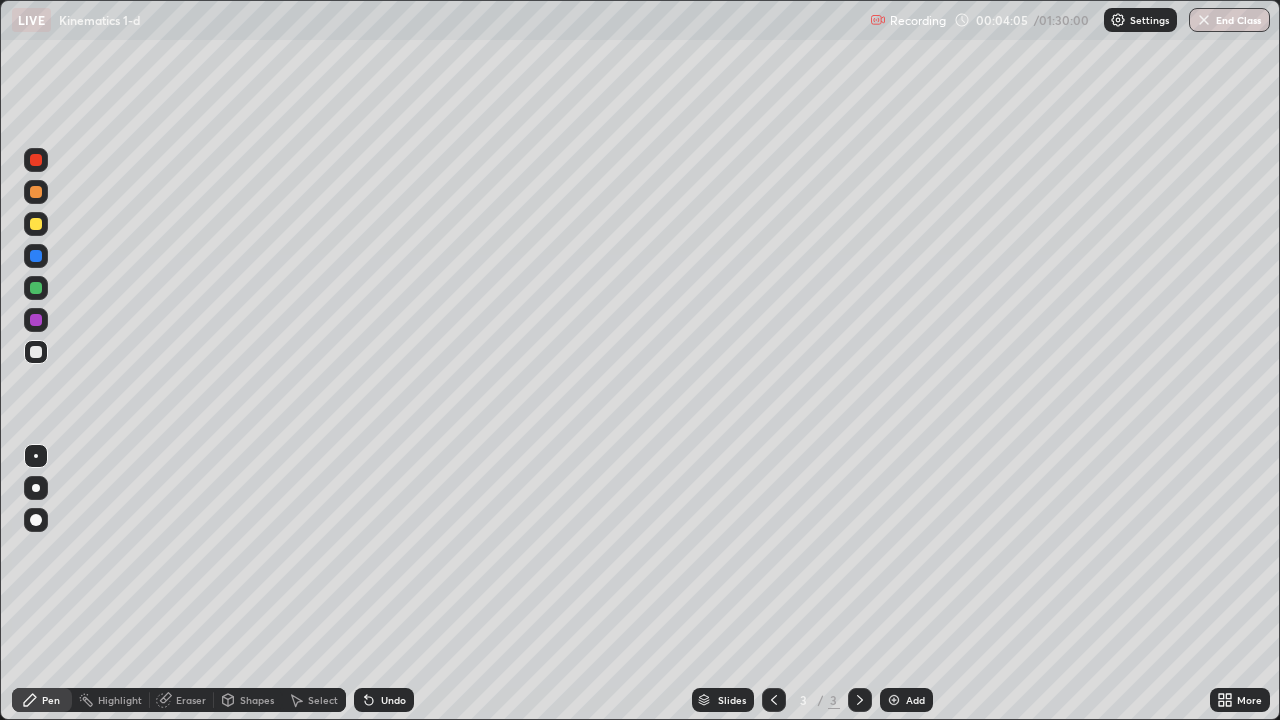 click on "Undo" at bounding box center [393, 700] 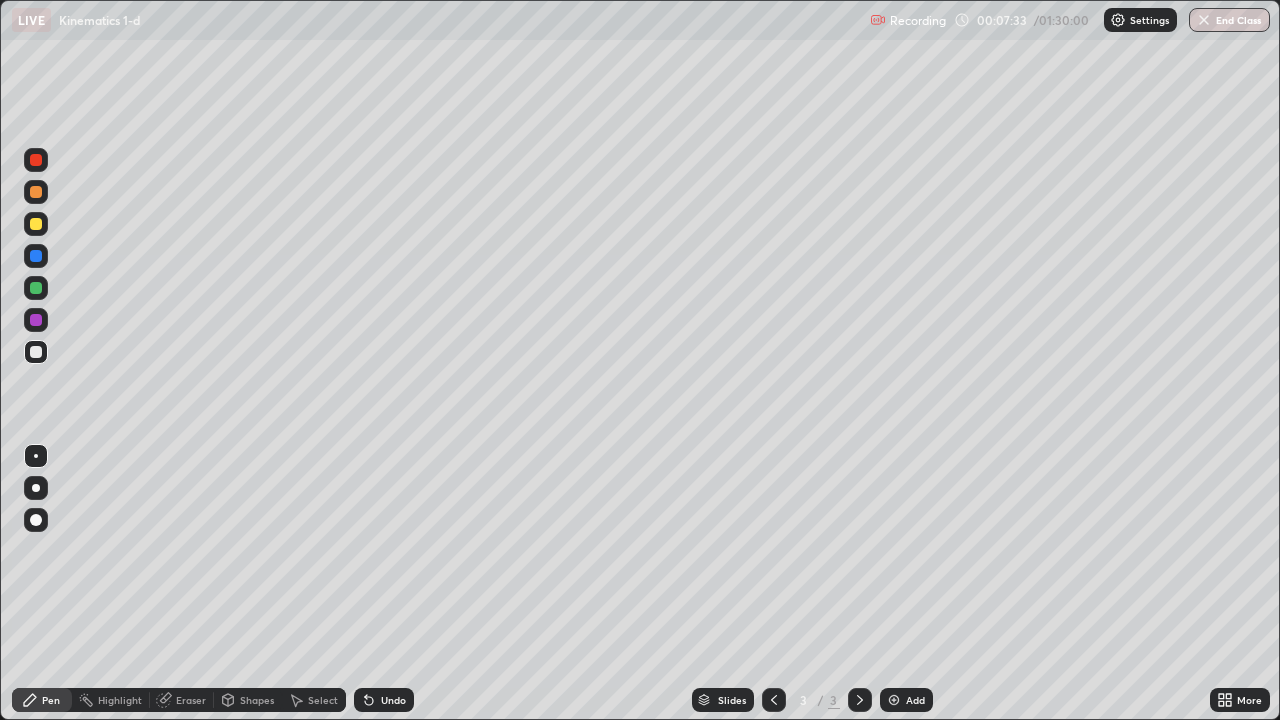 click at bounding box center (36, 224) 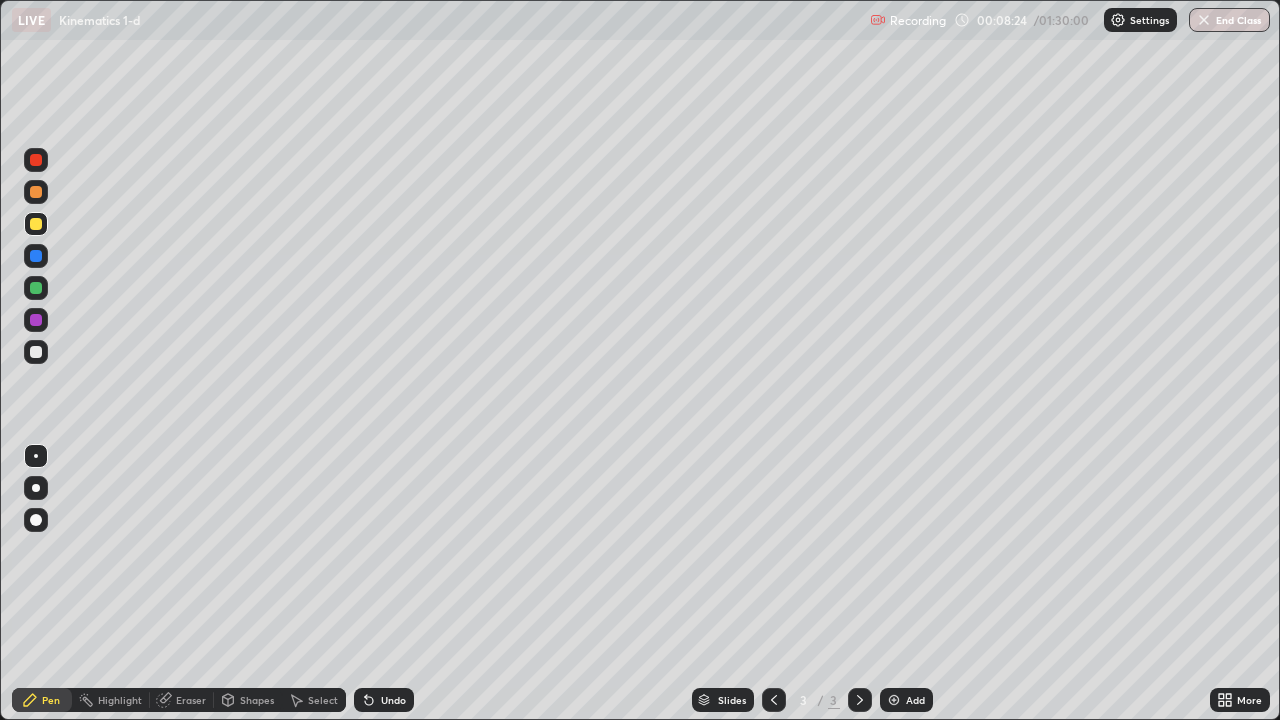 click on "Undo" at bounding box center [384, 700] 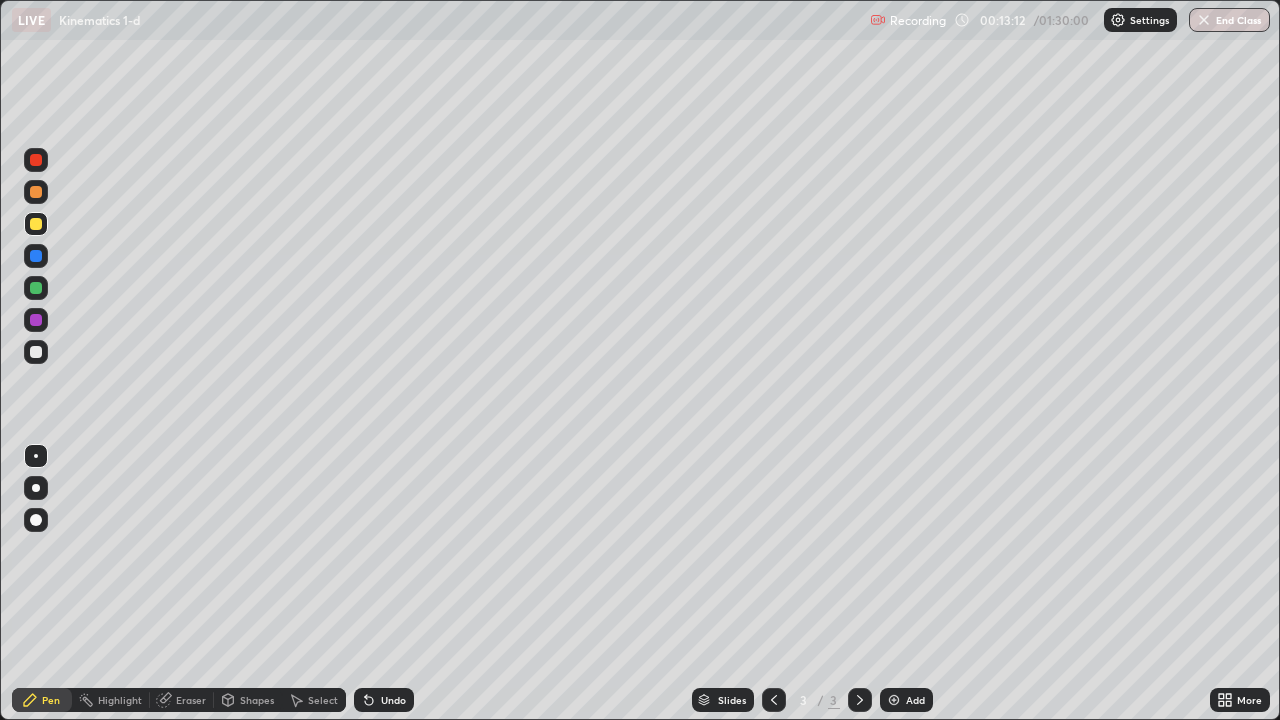 click on "Add" at bounding box center (906, 700) 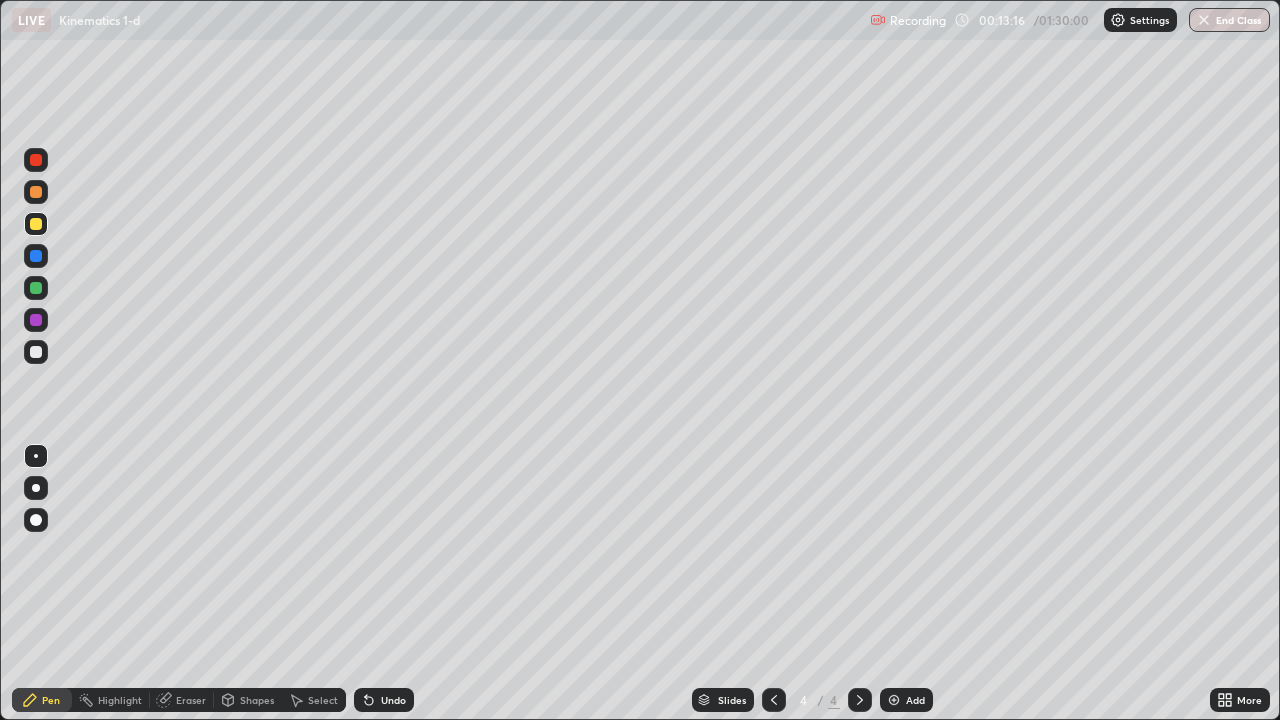 click at bounding box center [36, 352] 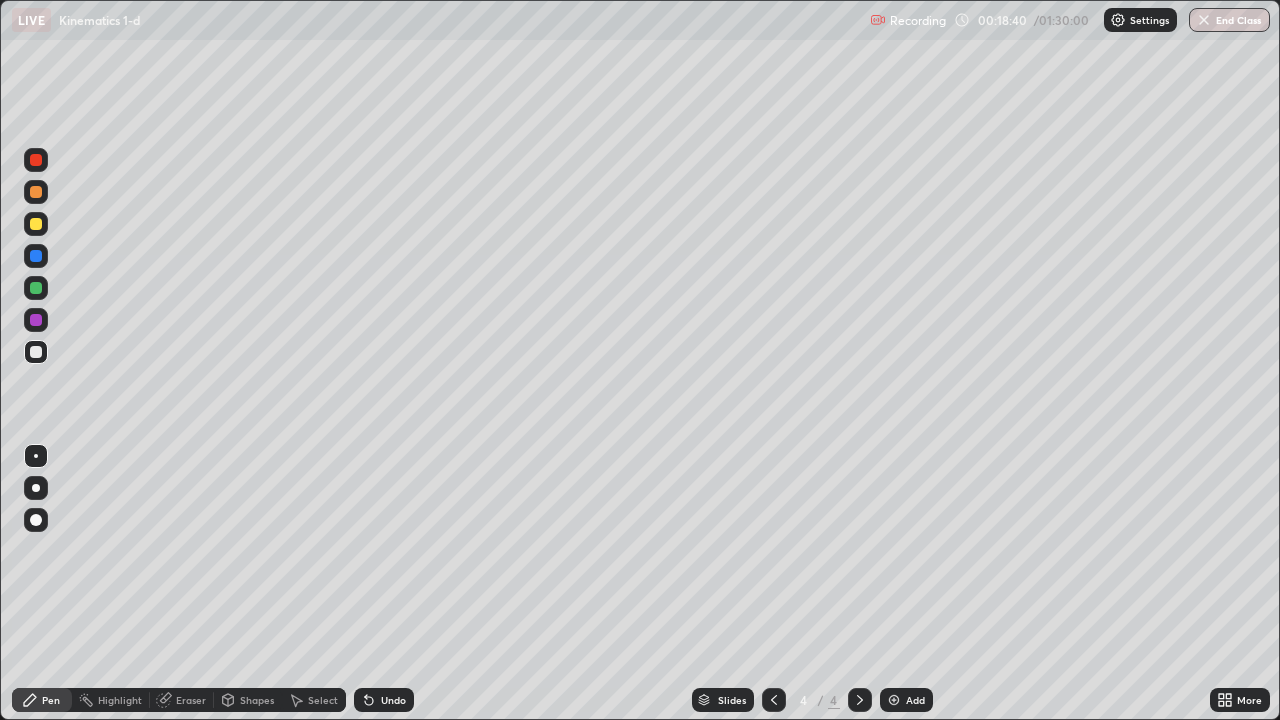 click on "Eraser" at bounding box center [191, 700] 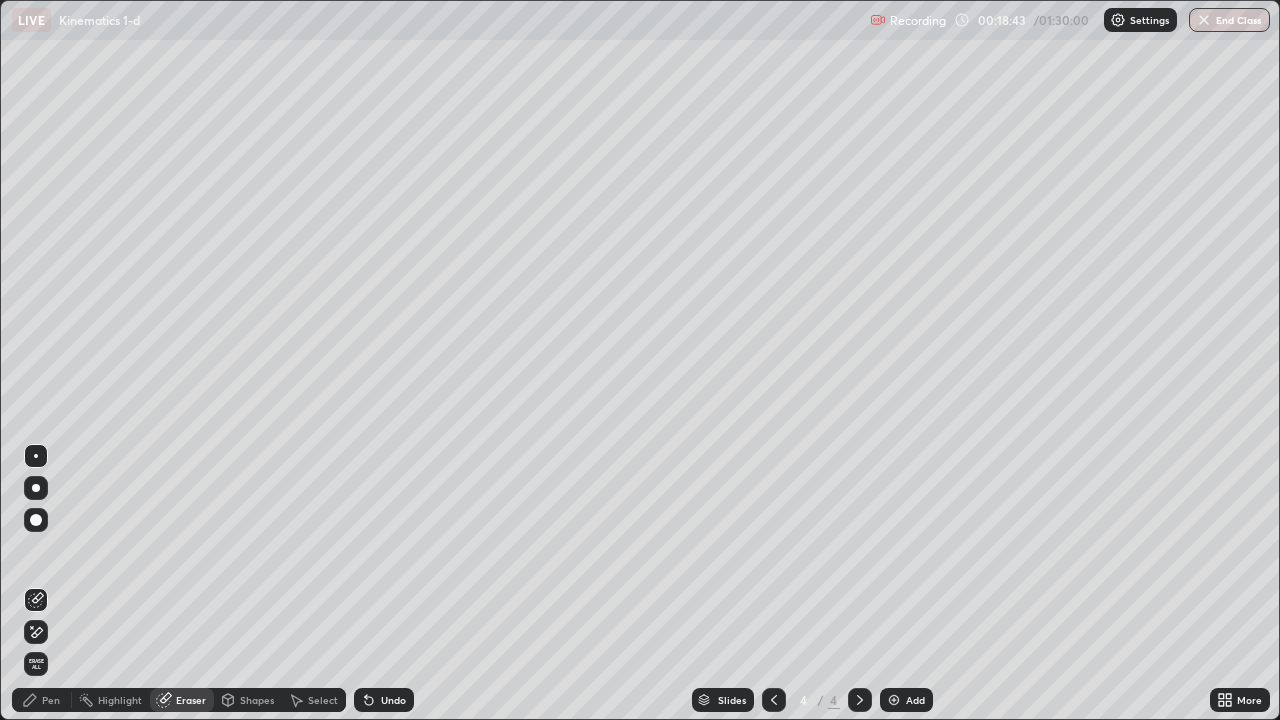 click on "Pen" at bounding box center [42, 700] 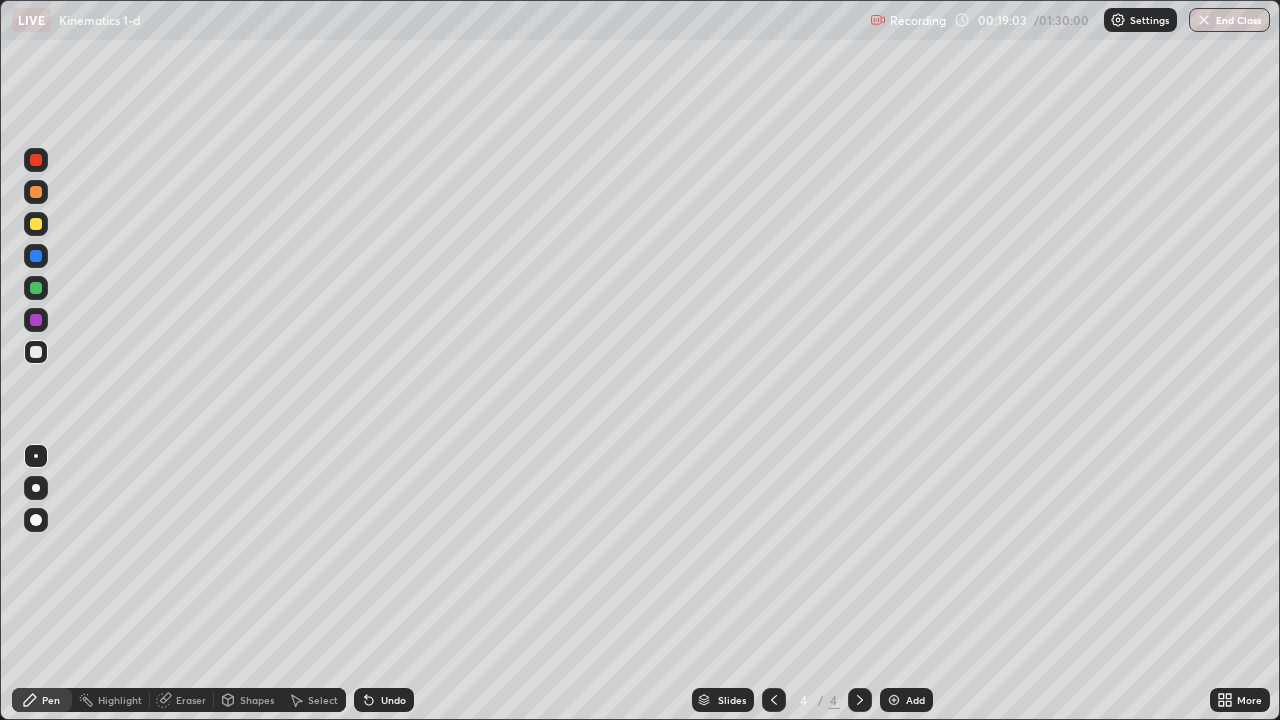click at bounding box center [36, 224] 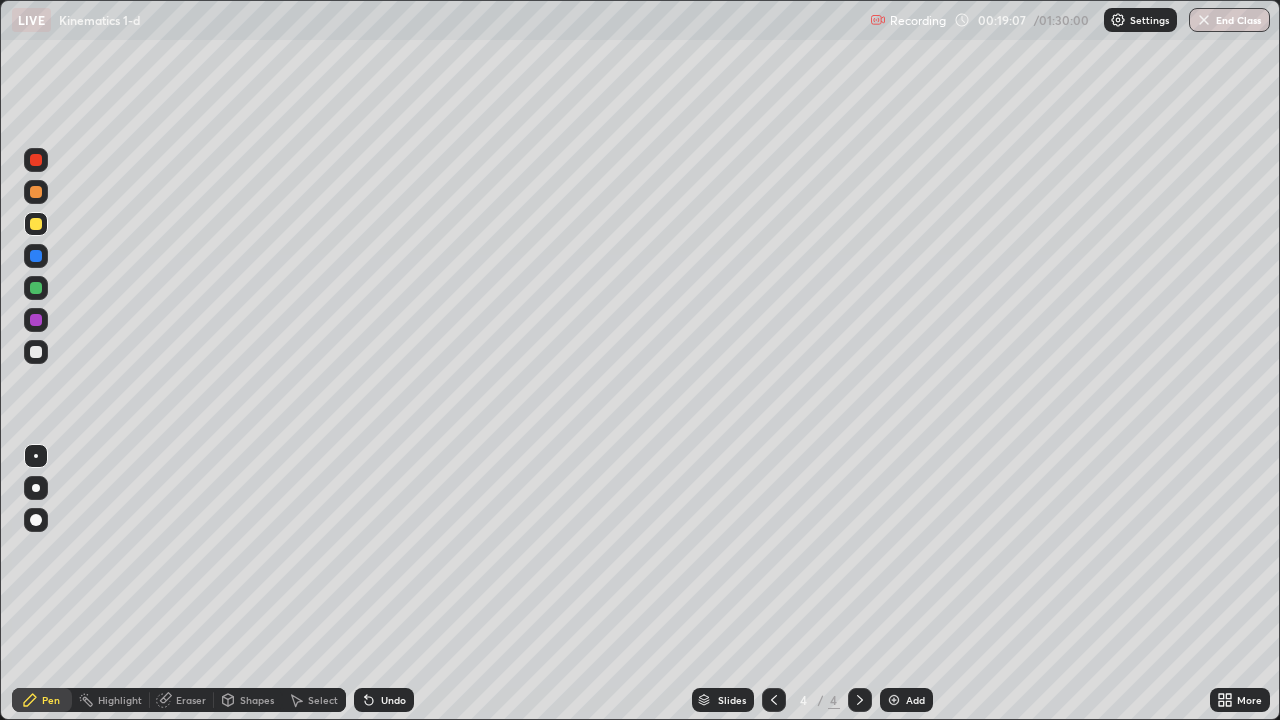 click at bounding box center [36, 352] 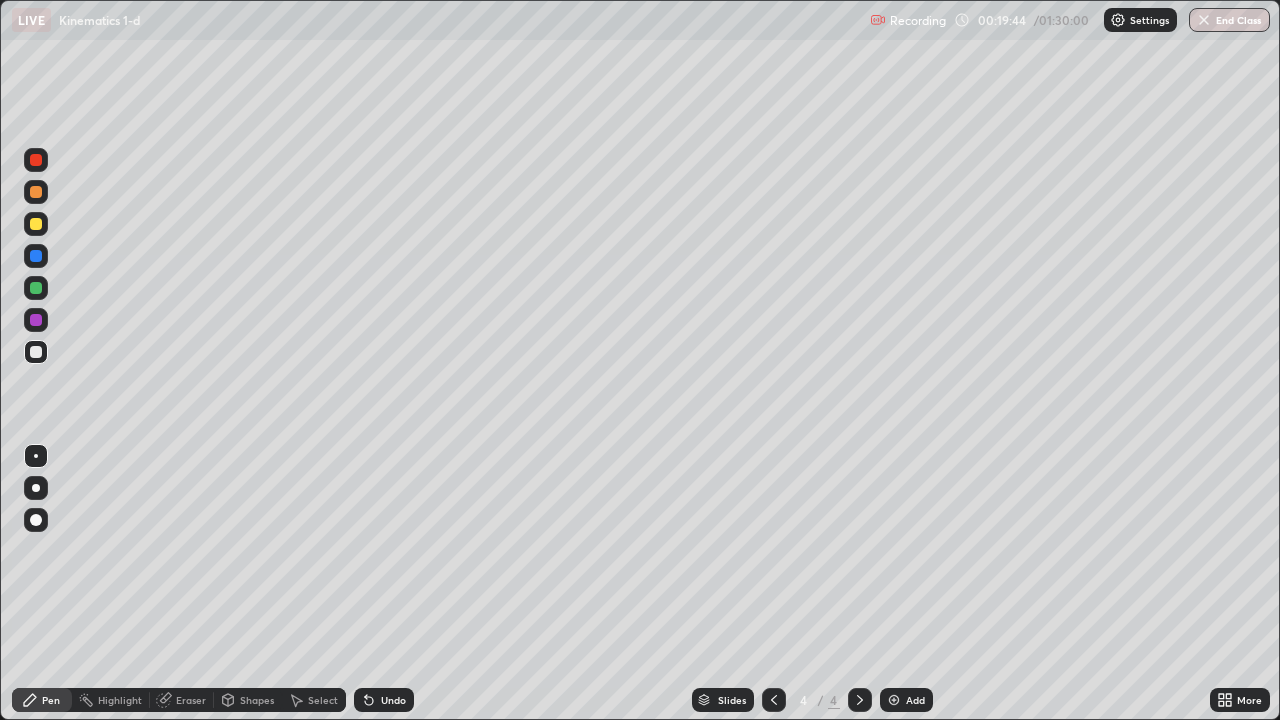 click on "Undo" at bounding box center [393, 700] 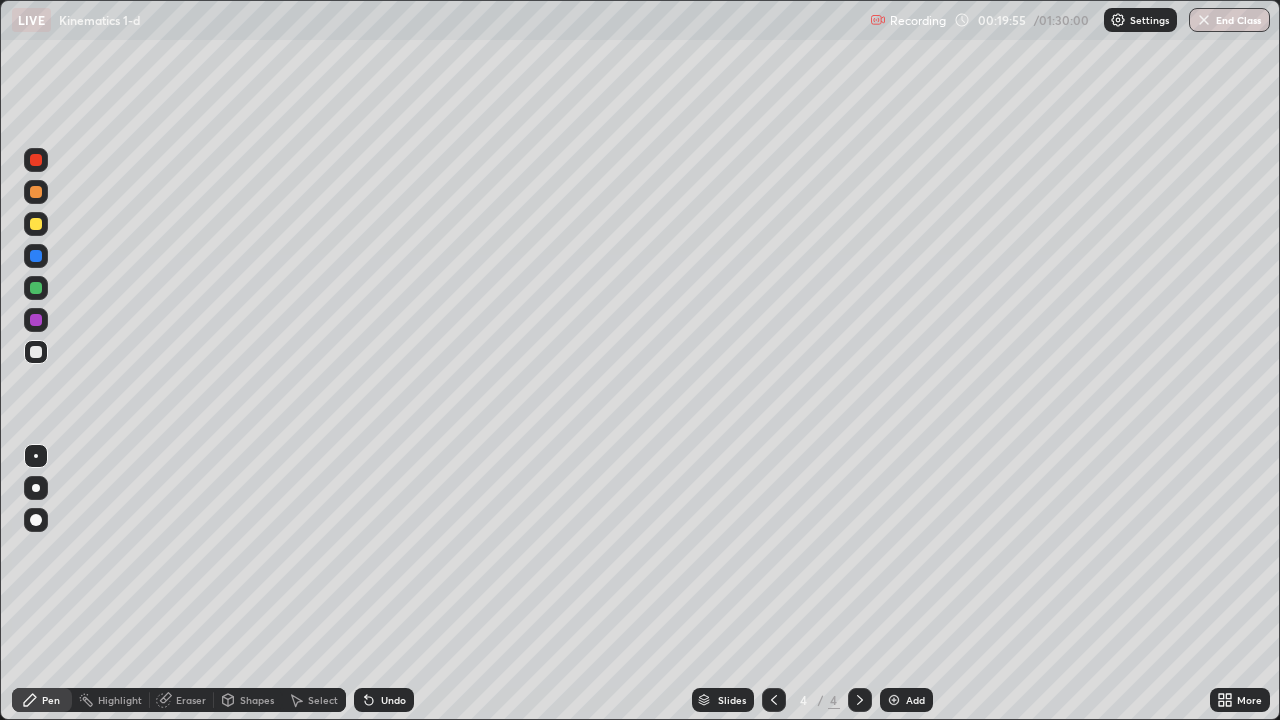click on "Undo" at bounding box center [393, 700] 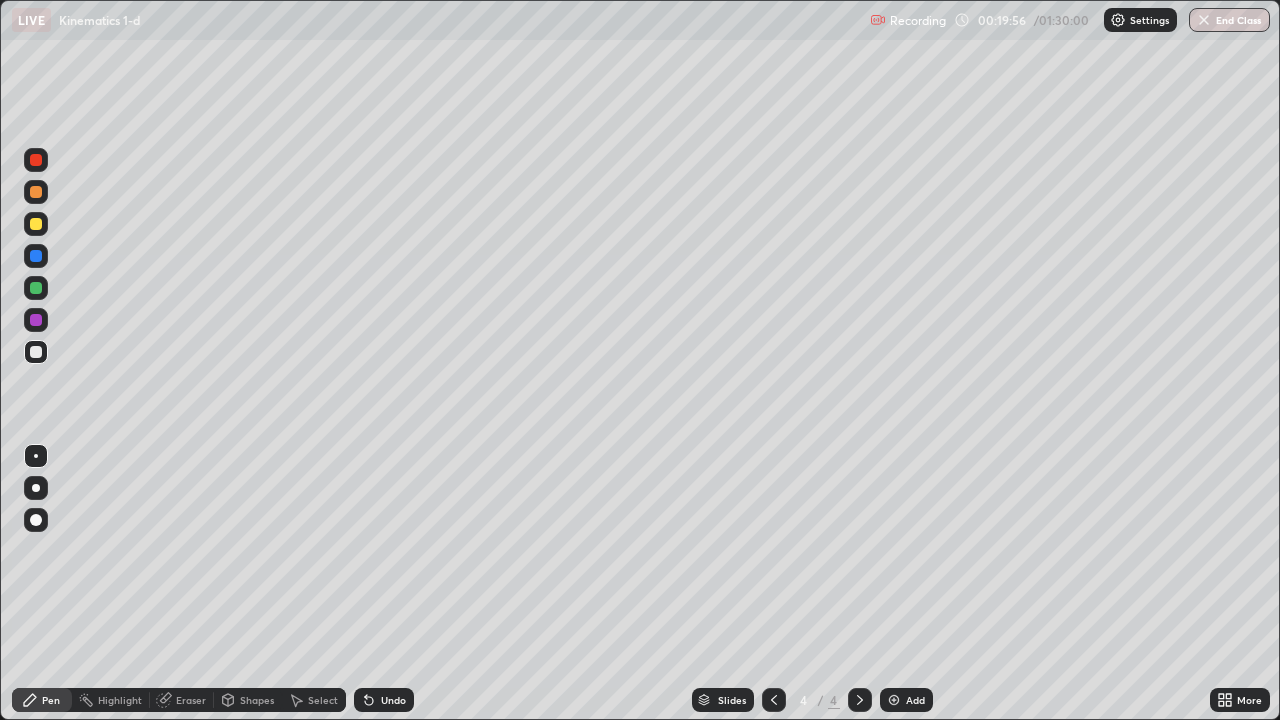 click on "Undo" at bounding box center [393, 700] 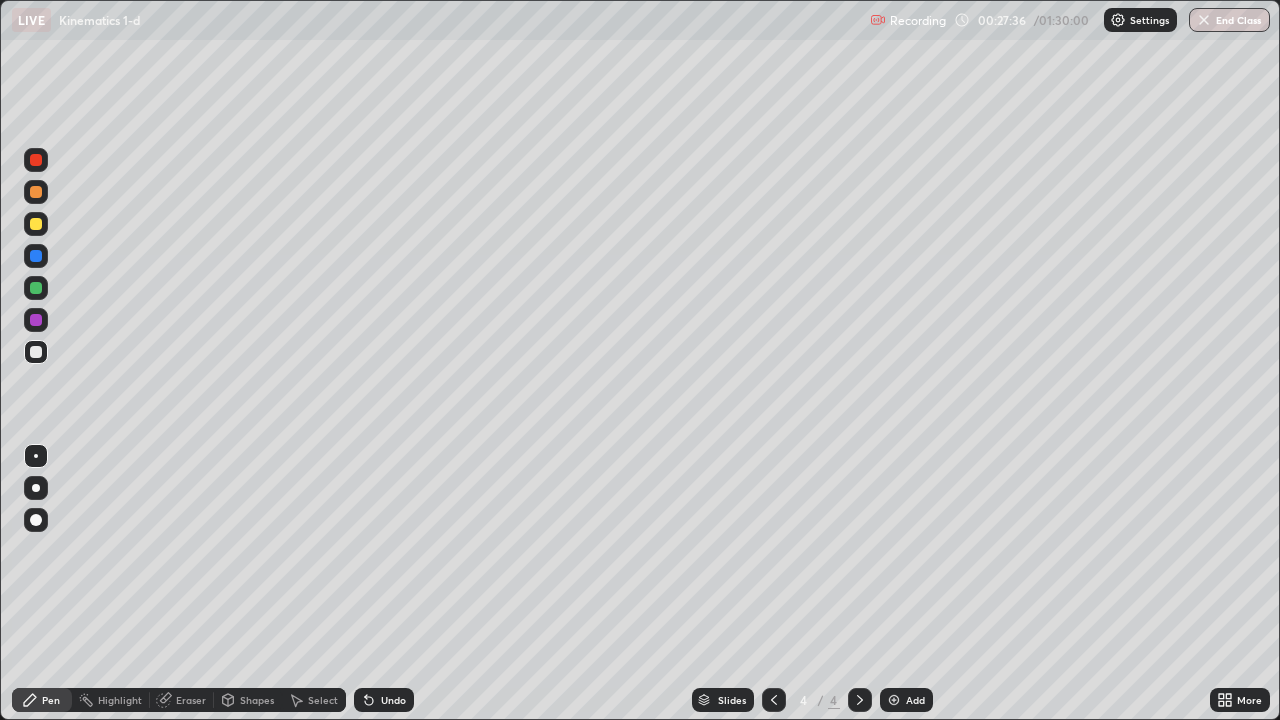 click at bounding box center (894, 700) 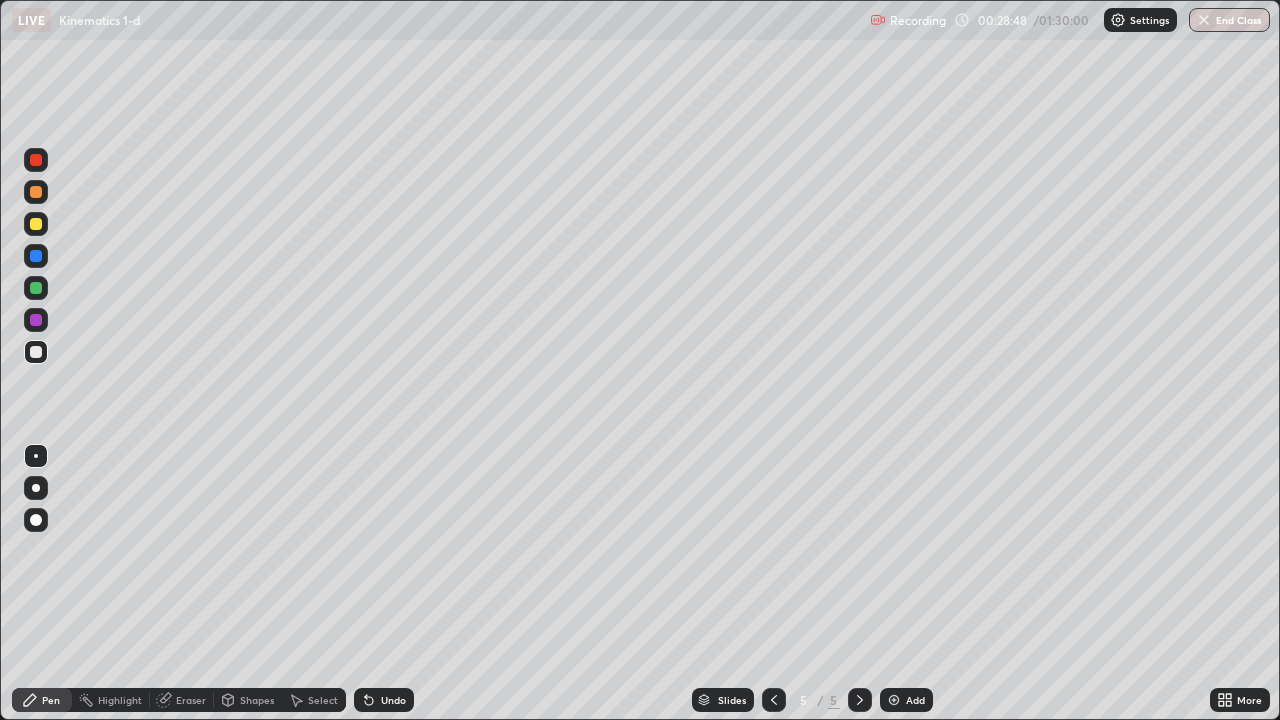 click on "Undo" at bounding box center [384, 700] 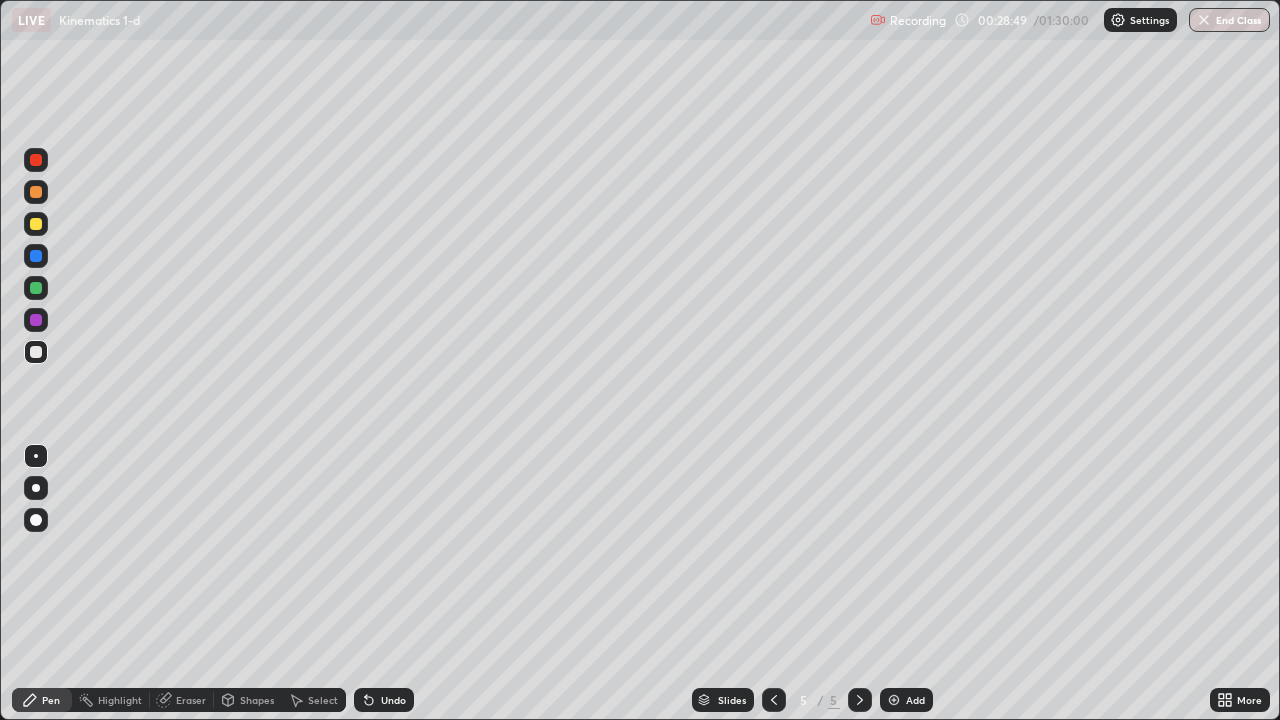 click on "Undo" at bounding box center (384, 700) 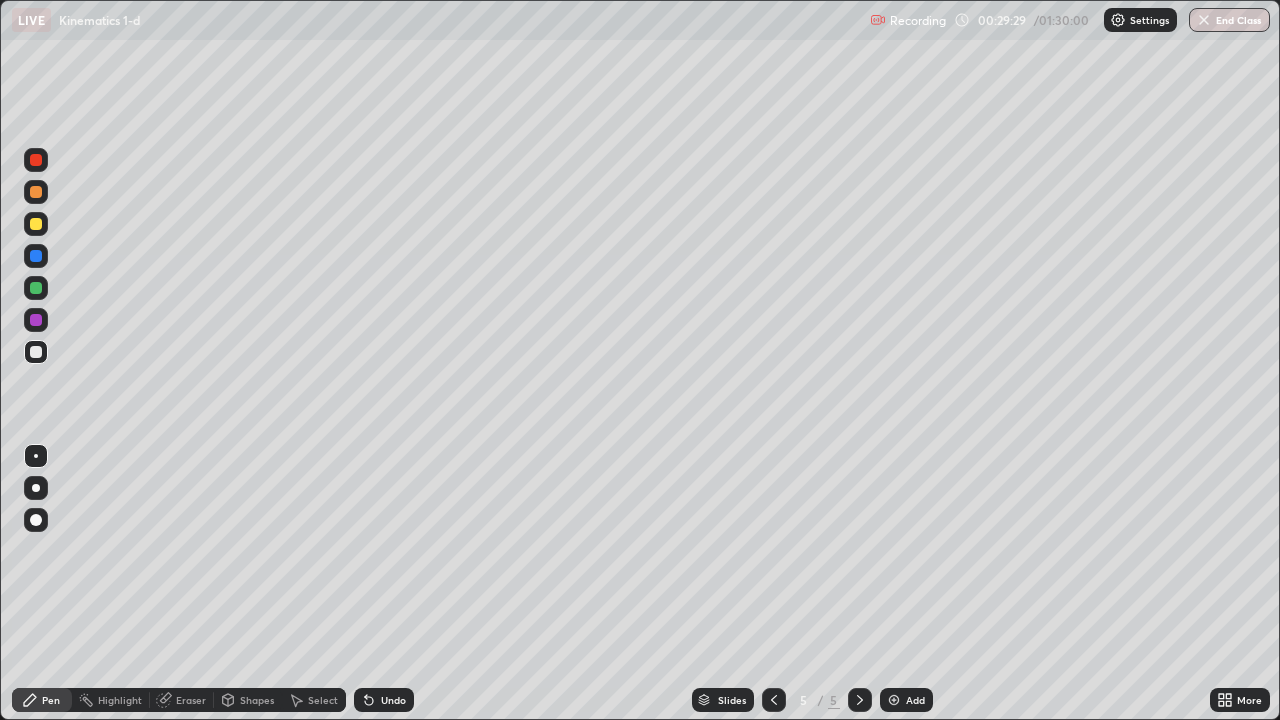click on "Undo" at bounding box center [393, 700] 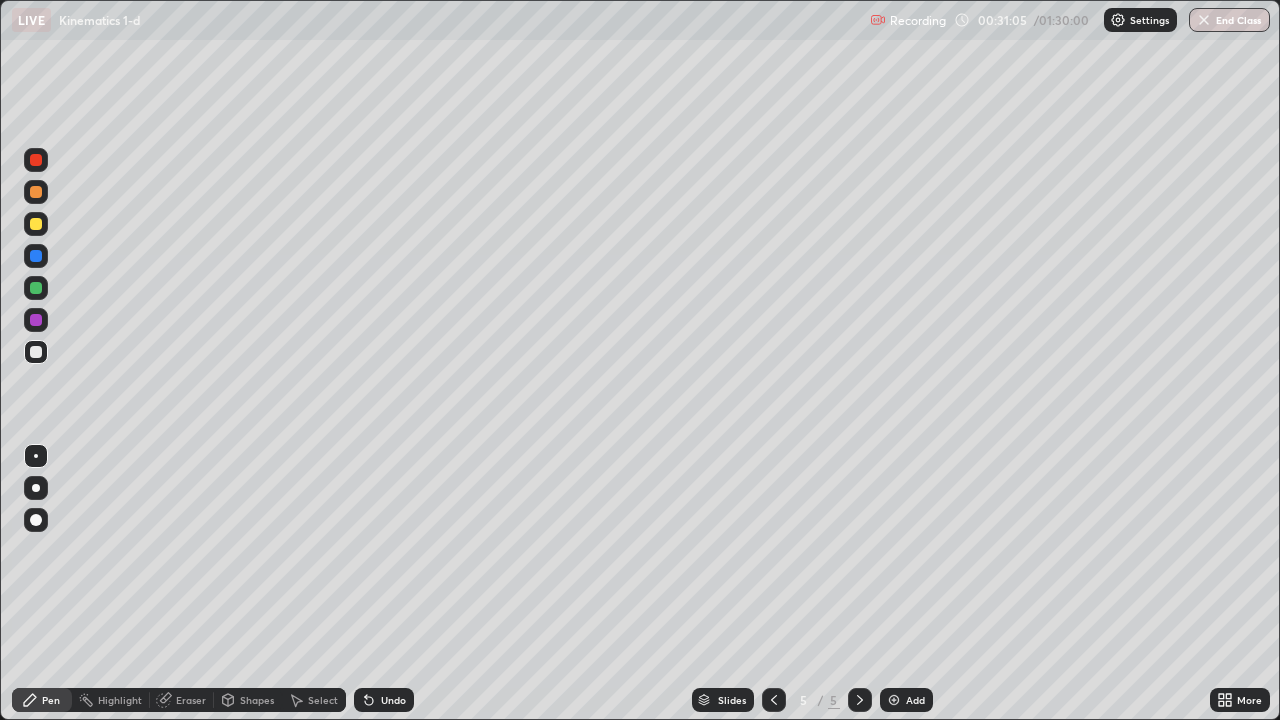 click on "Add" at bounding box center [906, 700] 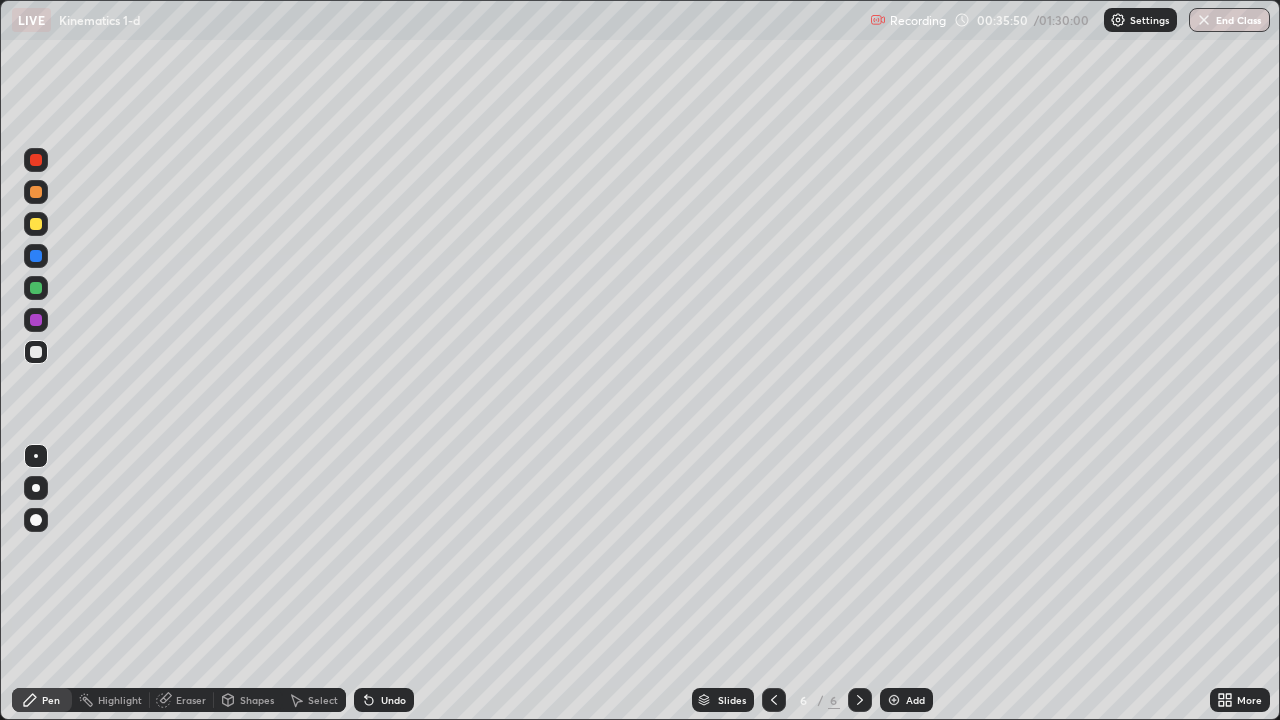 click on "Shapes" at bounding box center [257, 700] 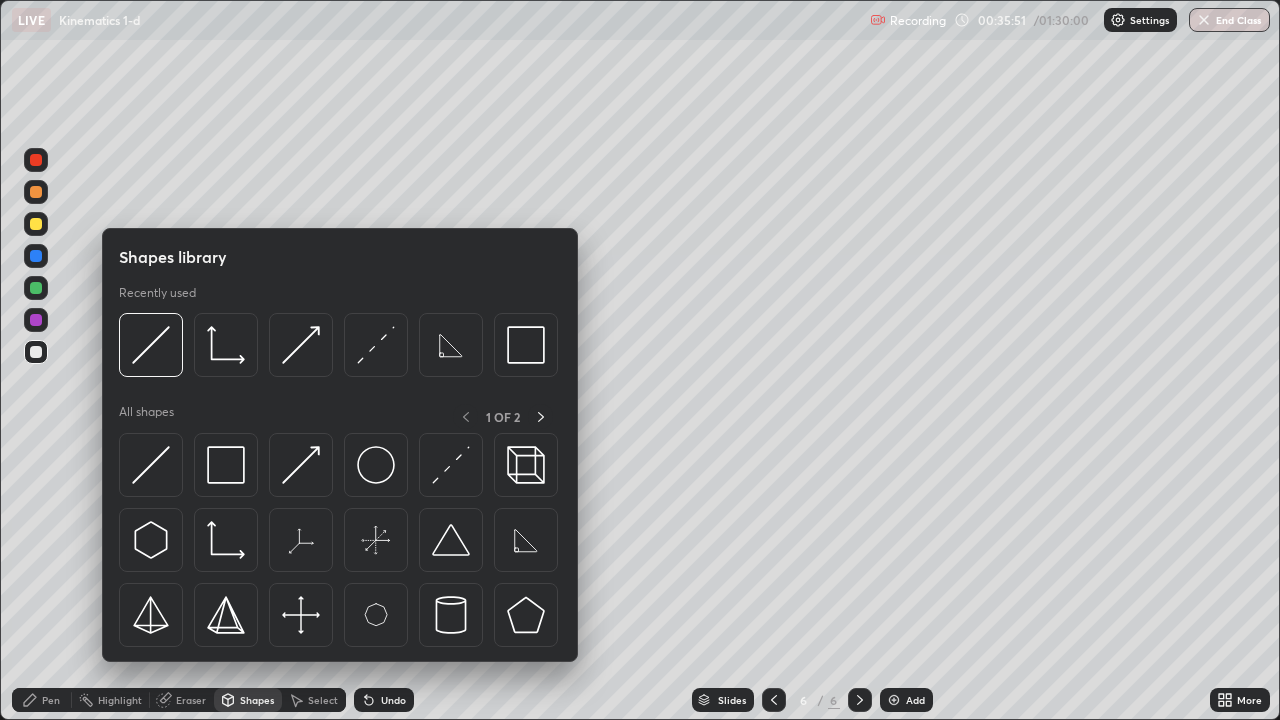 click on "Eraser" at bounding box center (191, 700) 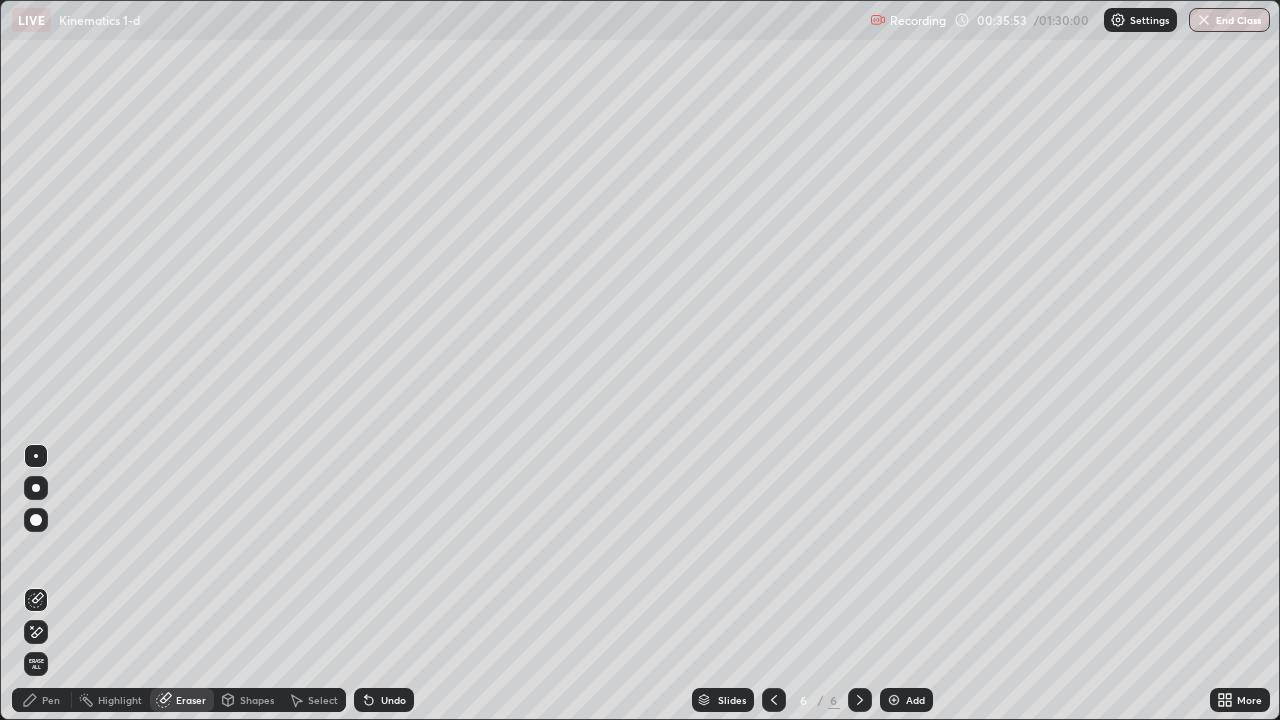 click on "Erase all" at bounding box center (36, 664) 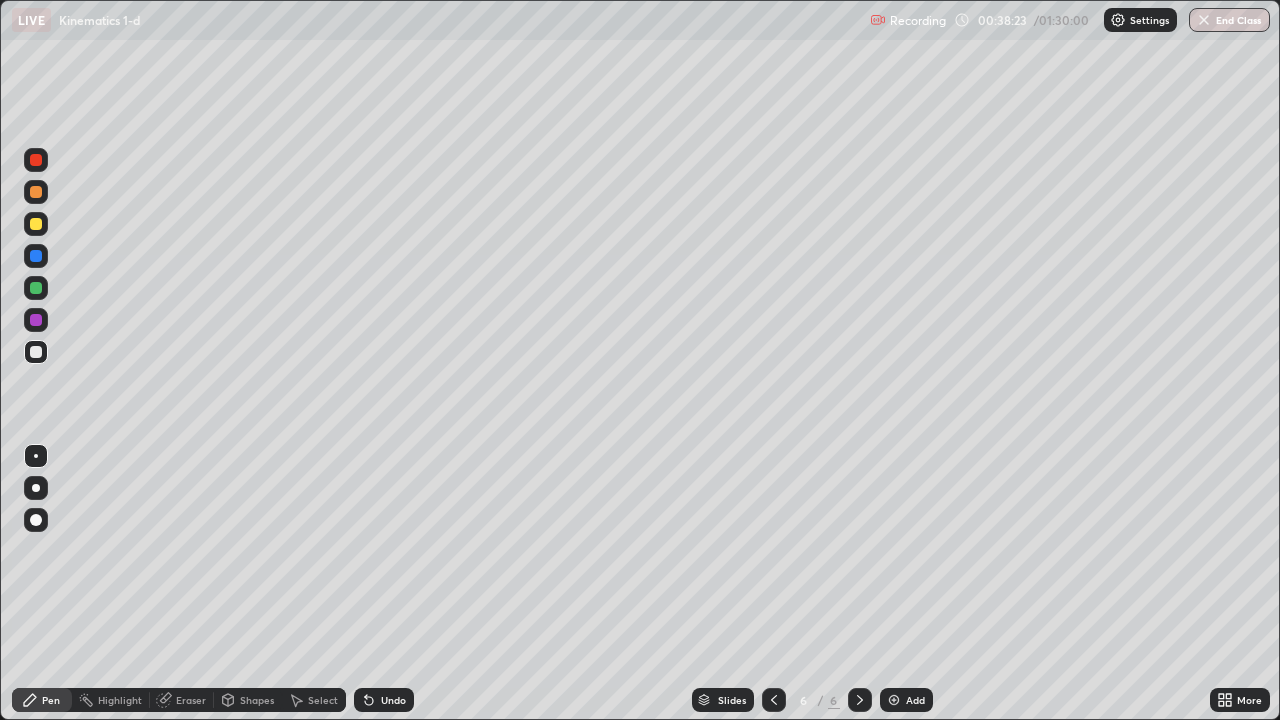 click on "Shapes" at bounding box center [257, 700] 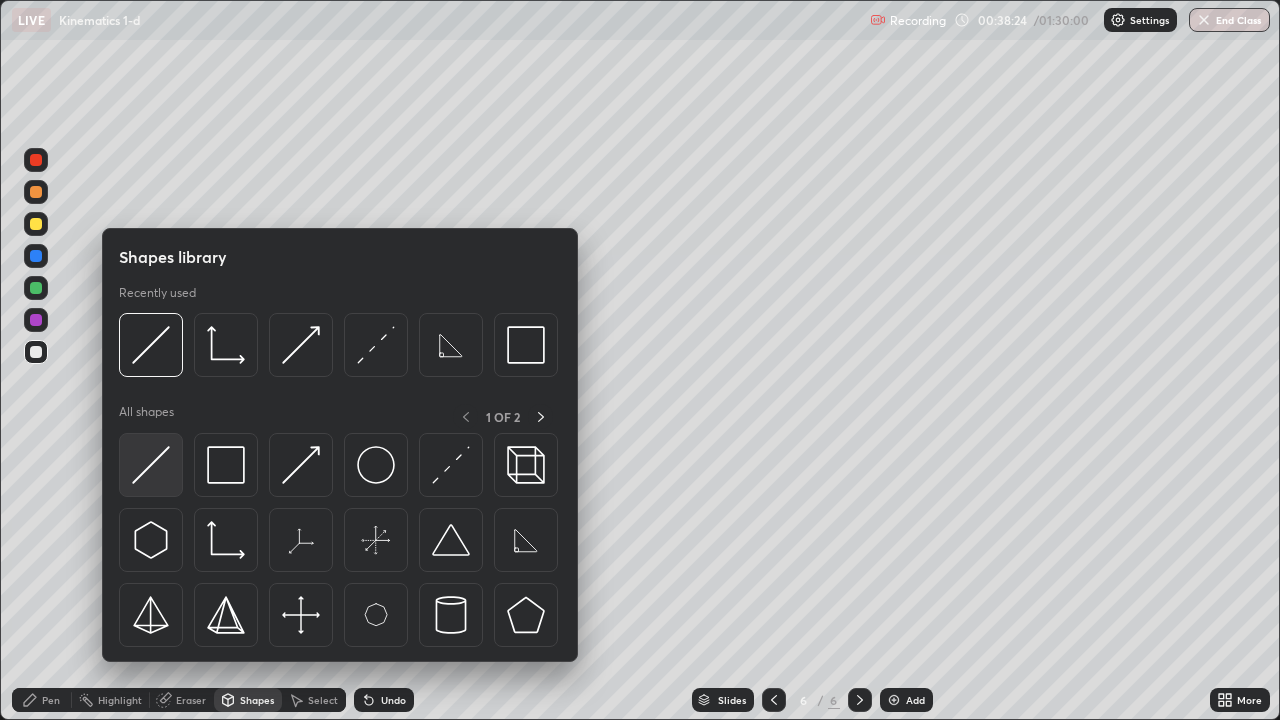 click at bounding box center [151, 465] 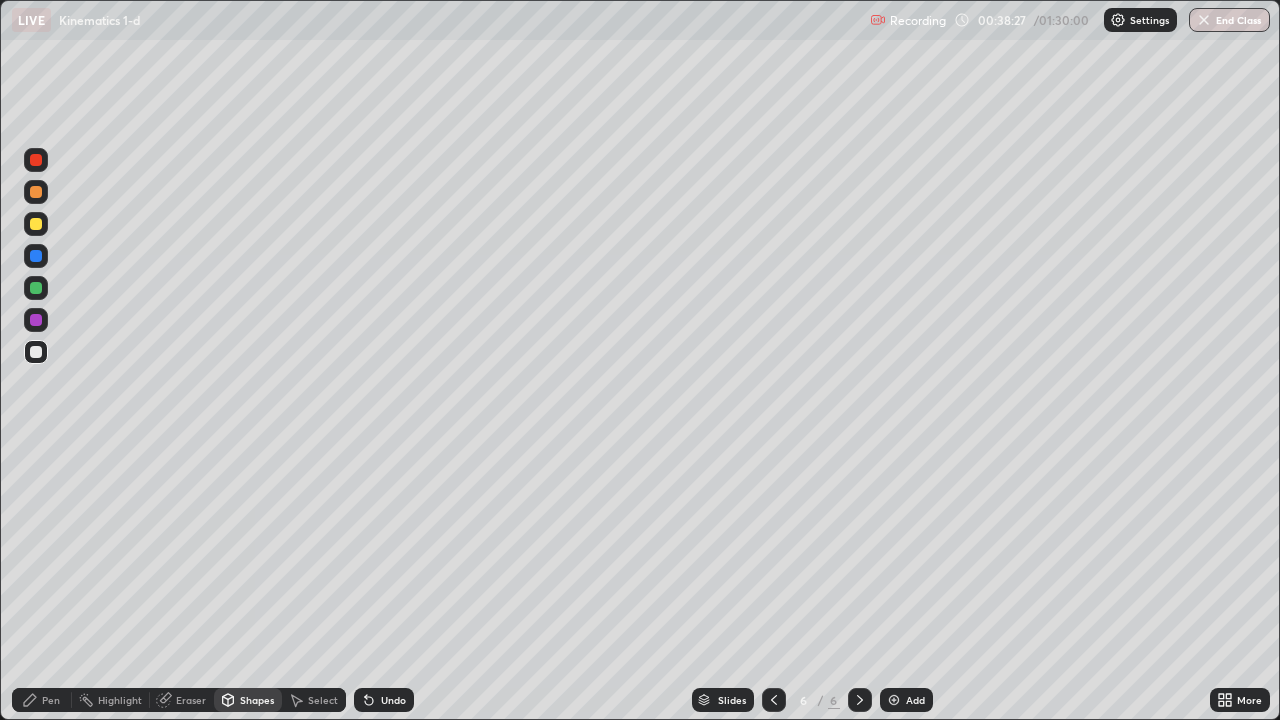 click on "Pen" at bounding box center [51, 700] 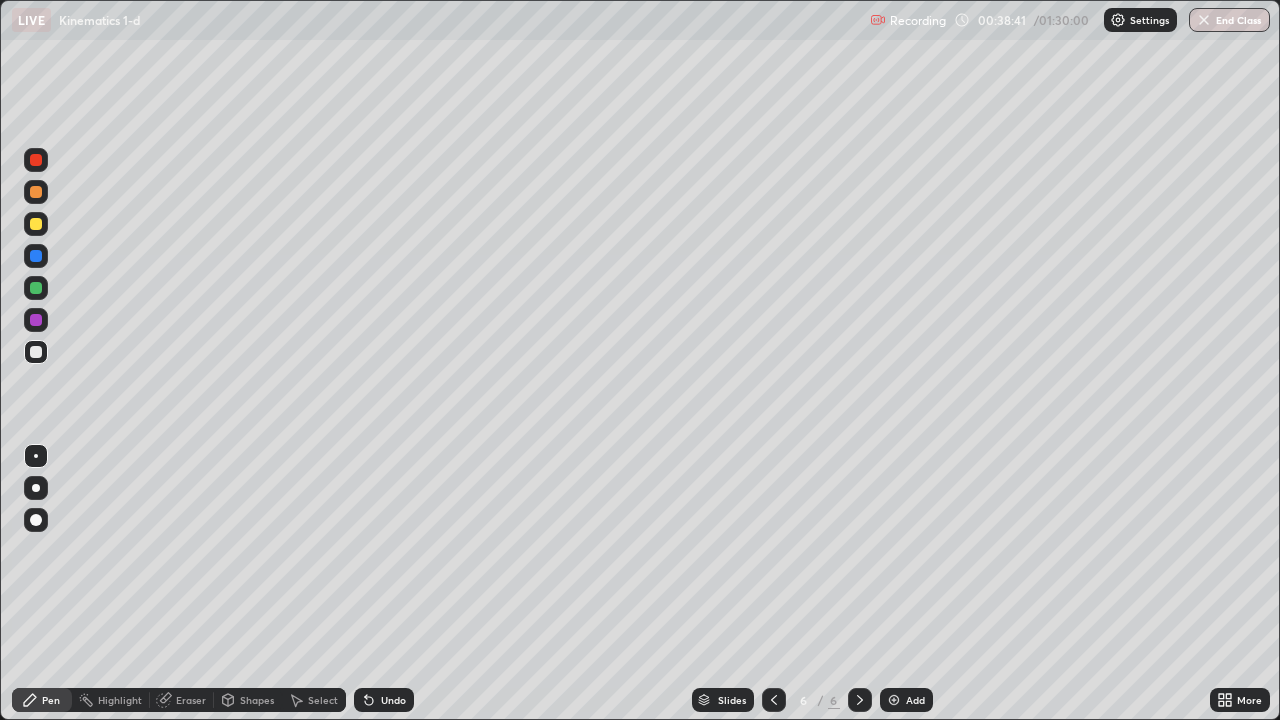 click on "Undo" at bounding box center [393, 700] 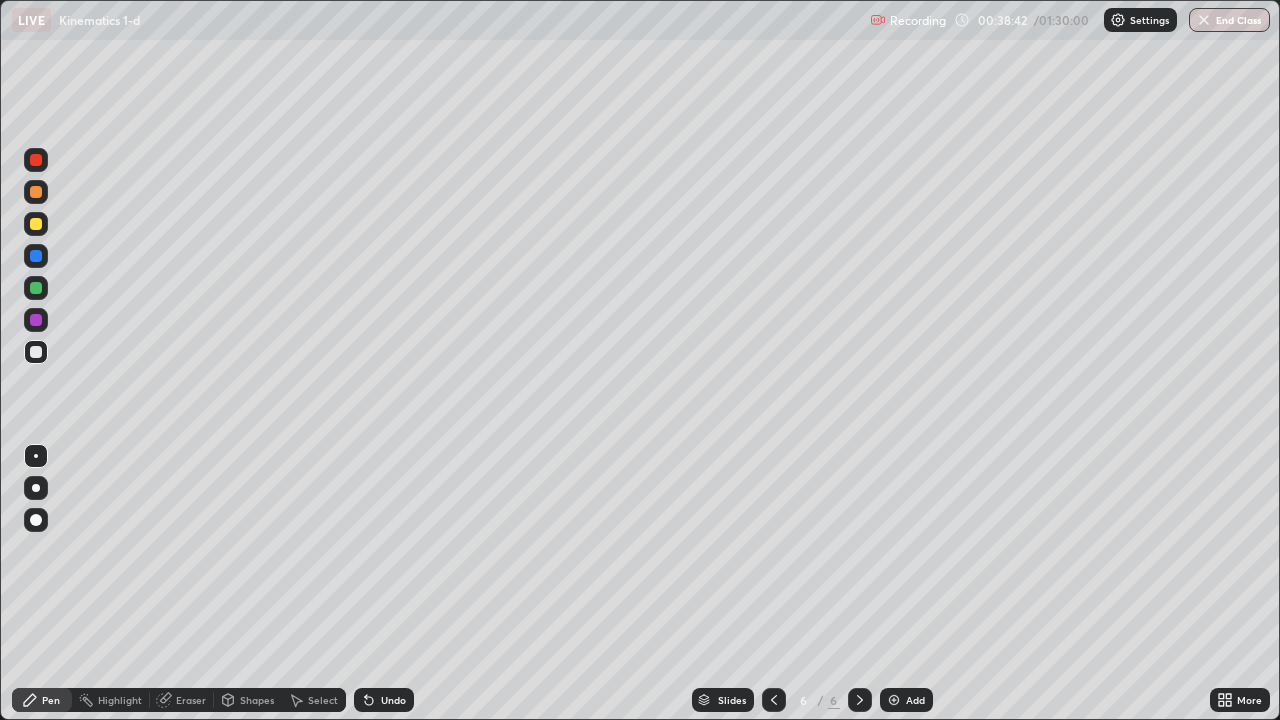 click on "Undo" at bounding box center (393, 700) 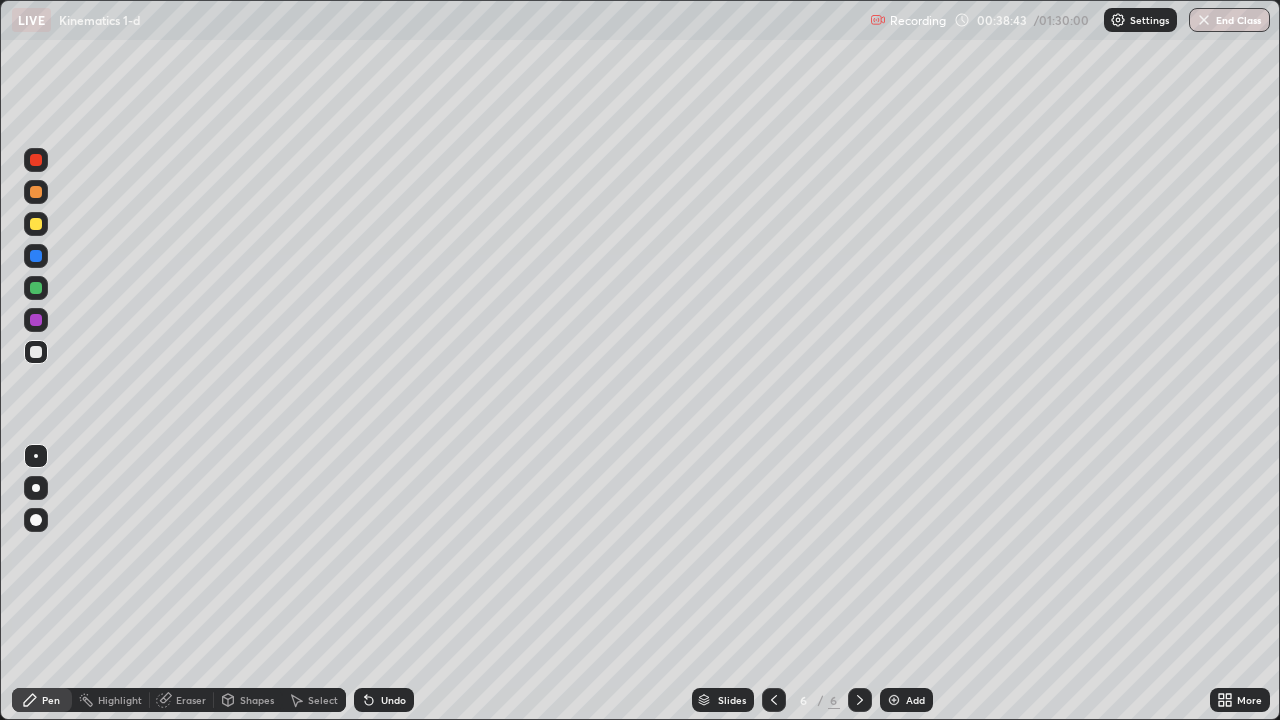 click on "Undo" at bounding box center [393, 700] 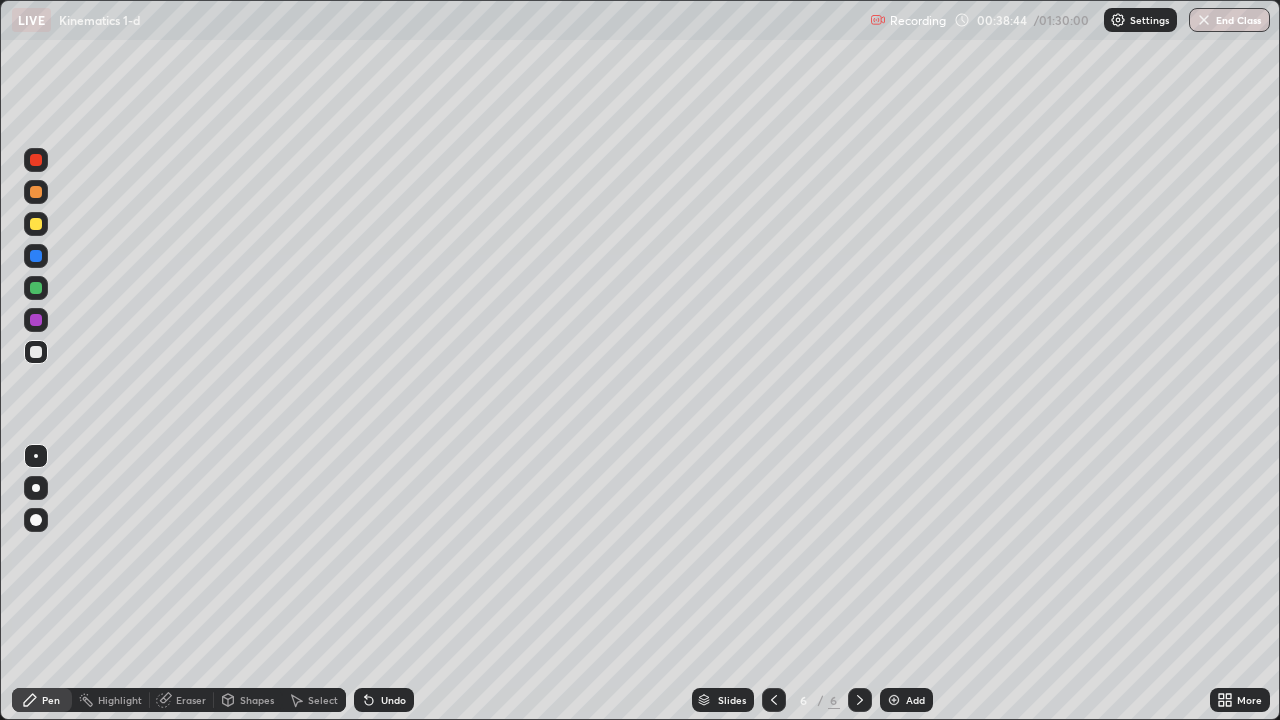 click on "Undo" at bounding box center [393, 700] 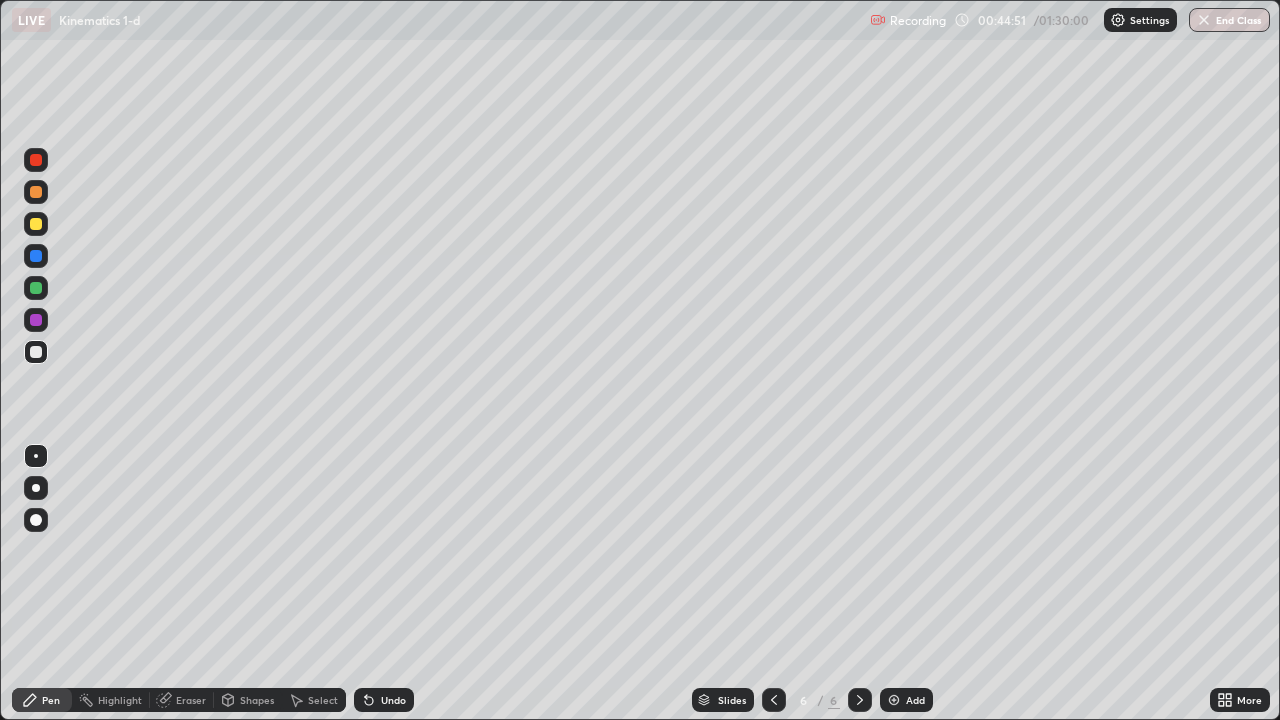 click on "Add" at bounding box center [906, 700] 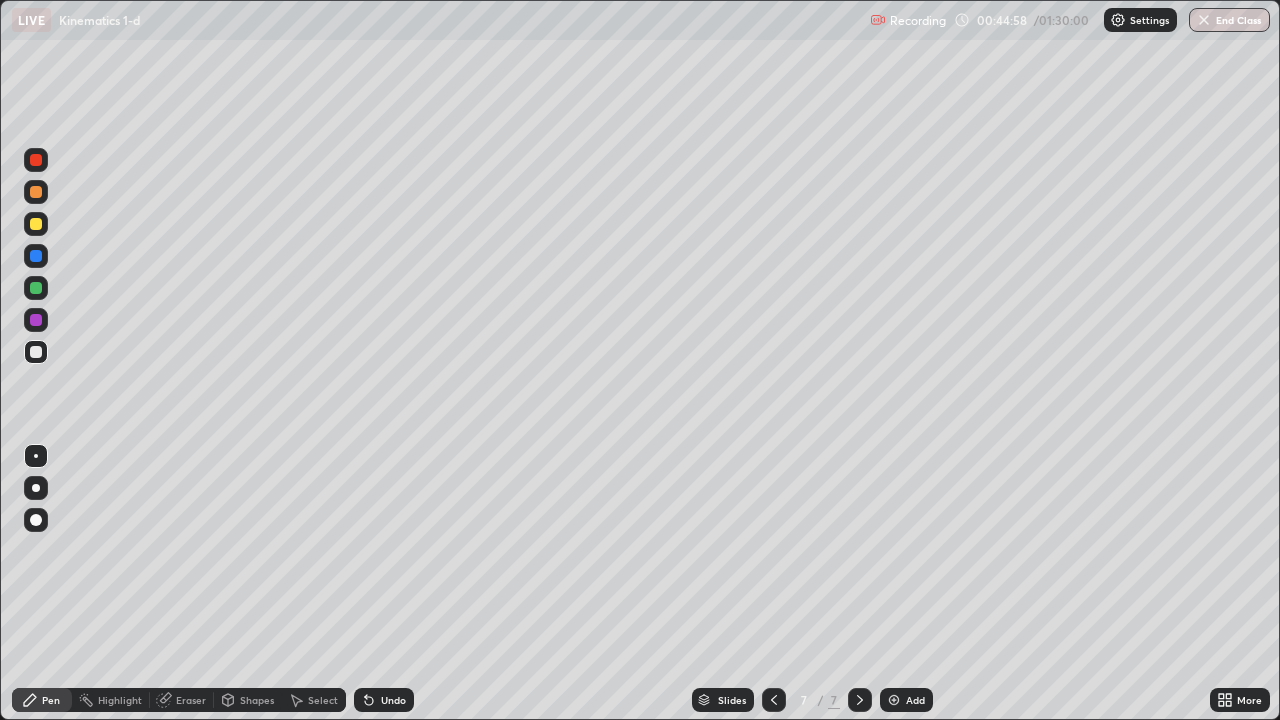 click at bounding box center [36, 224] 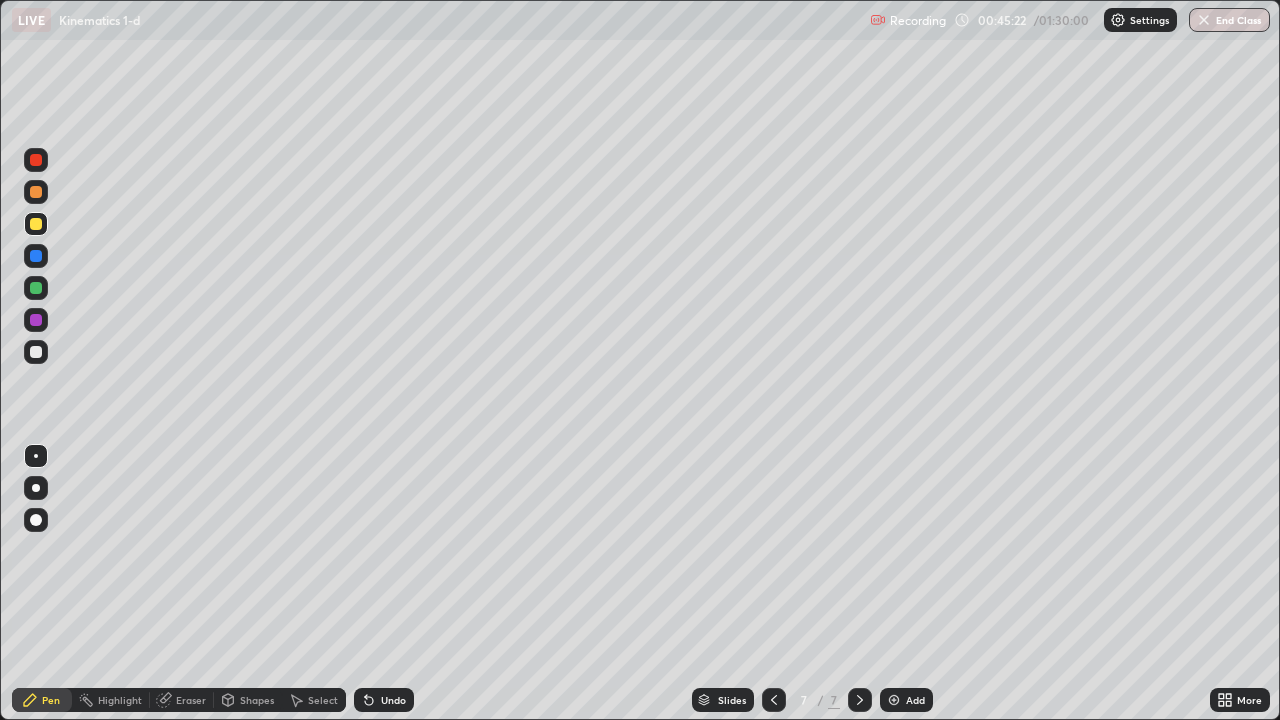 click on "Eraser" at bounding box center (182, 700) 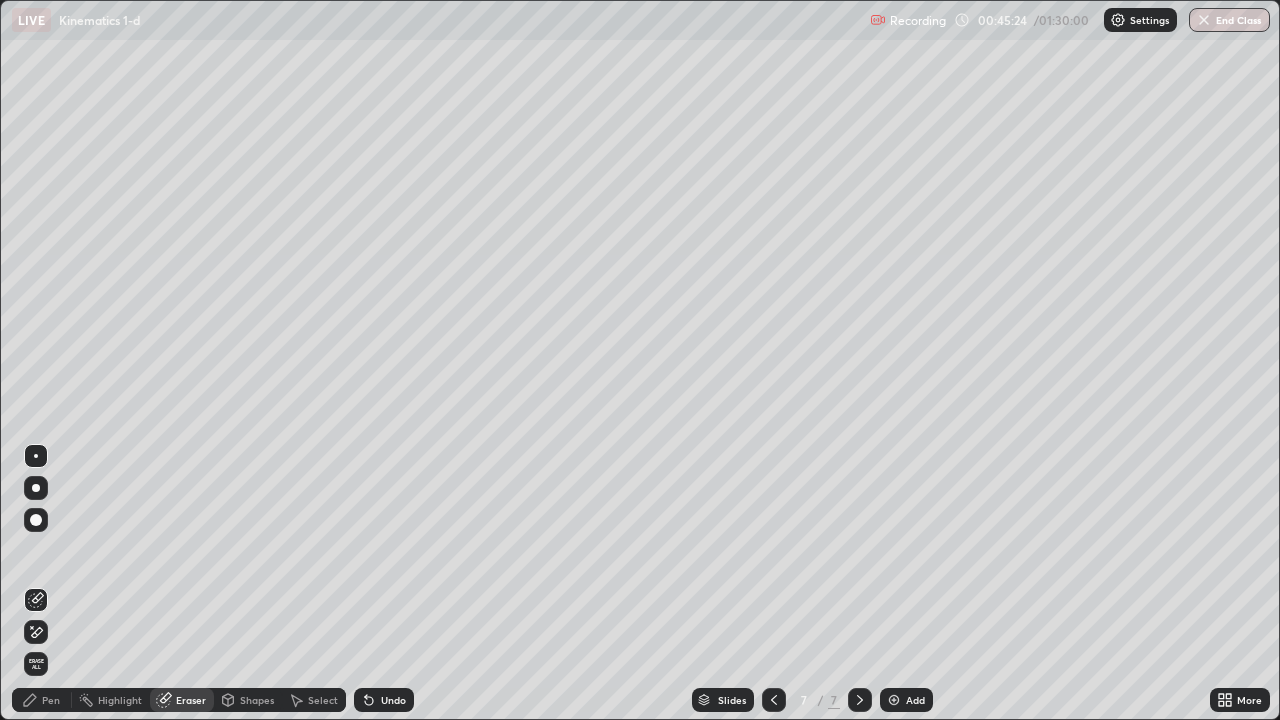 click on "Erase all" at bounding box center (36, 664) 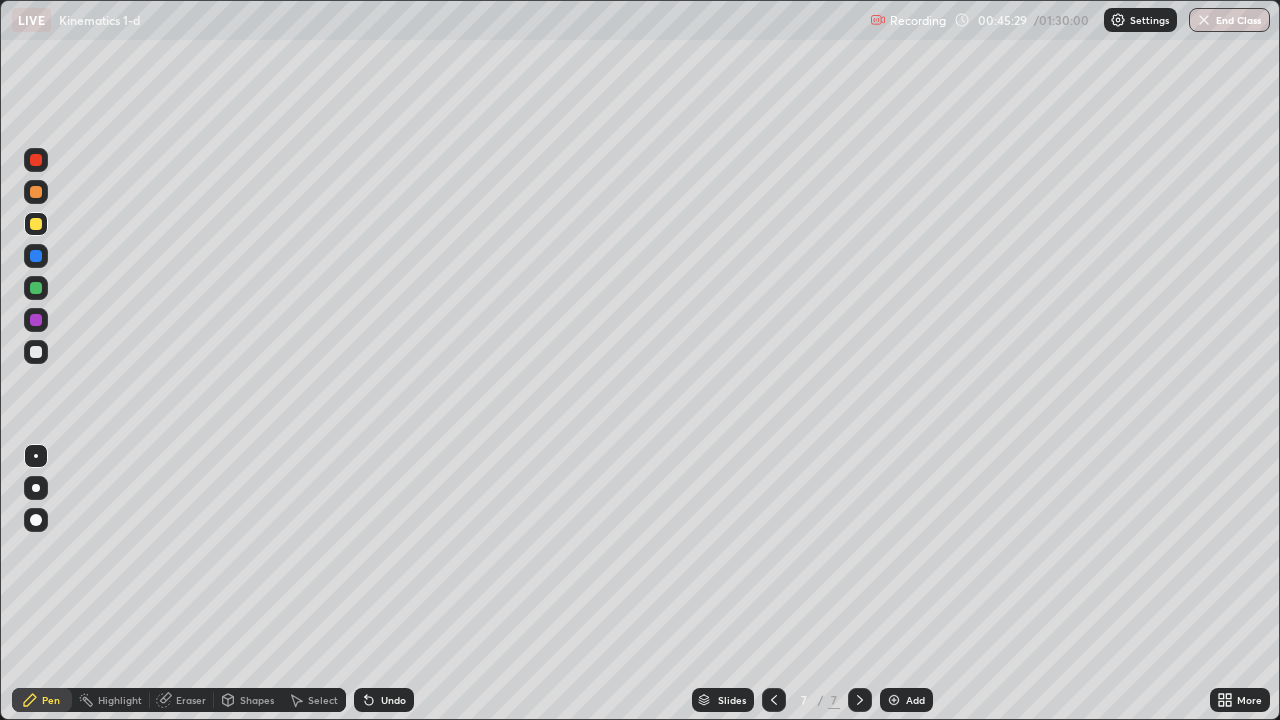 click 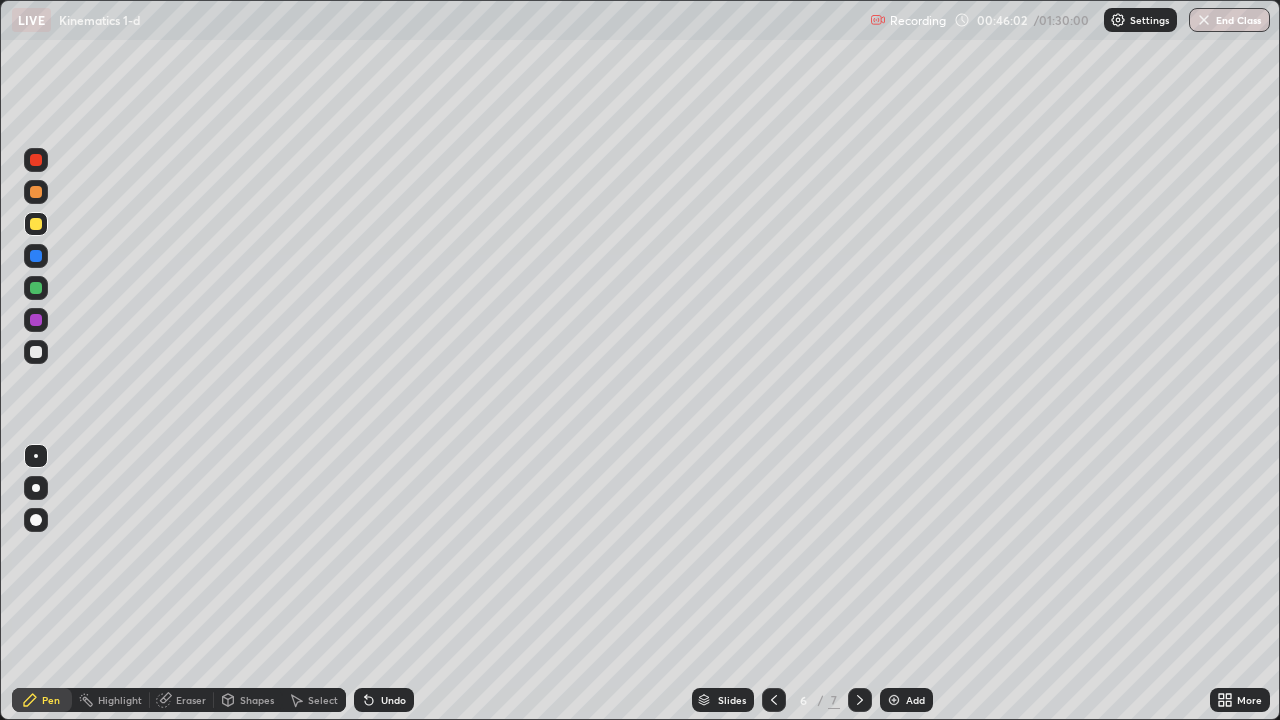click 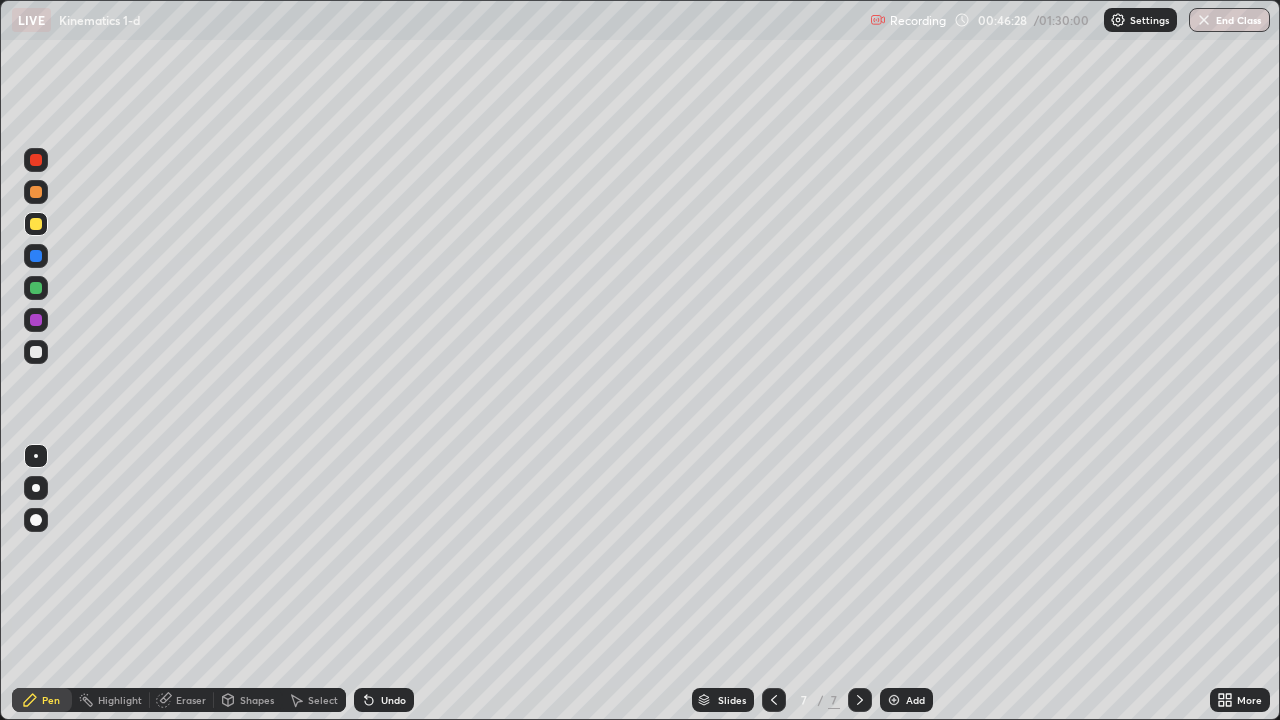 click on "Shapes" at bounding box center (257, 700) 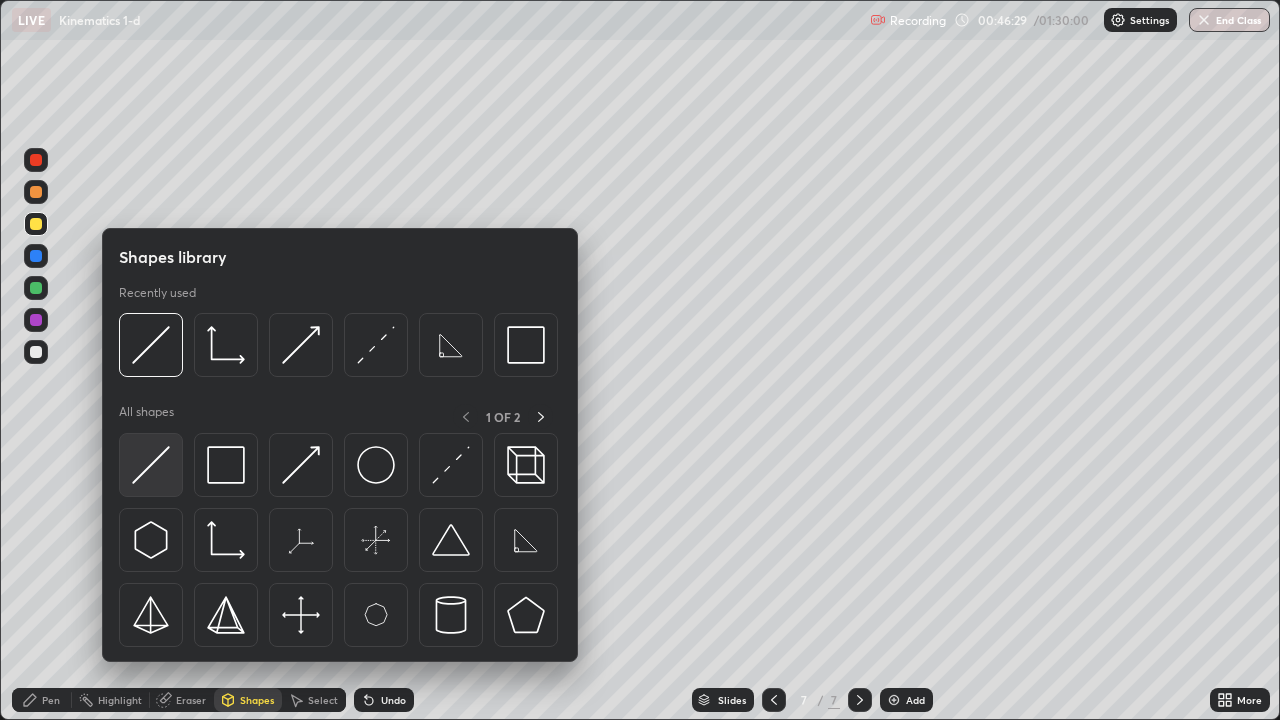 click at bounding box center (151, 465) 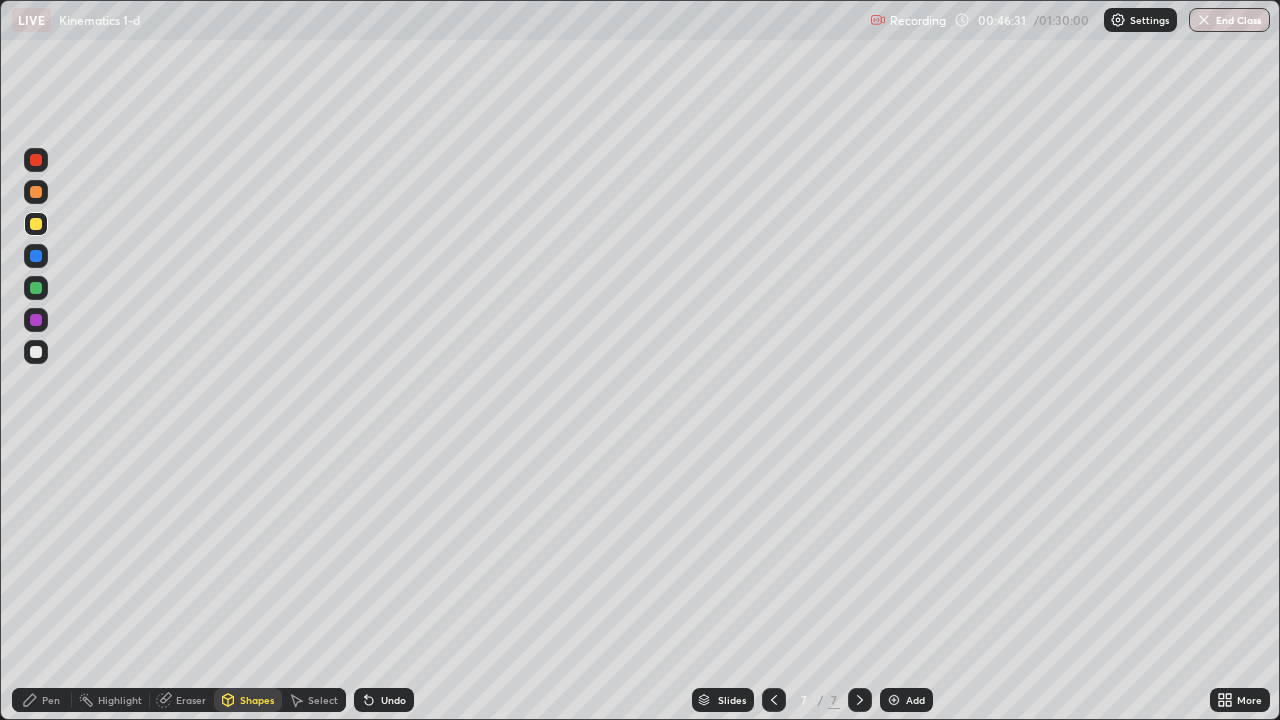 click on "Undo" at bounding box center (393, 700) 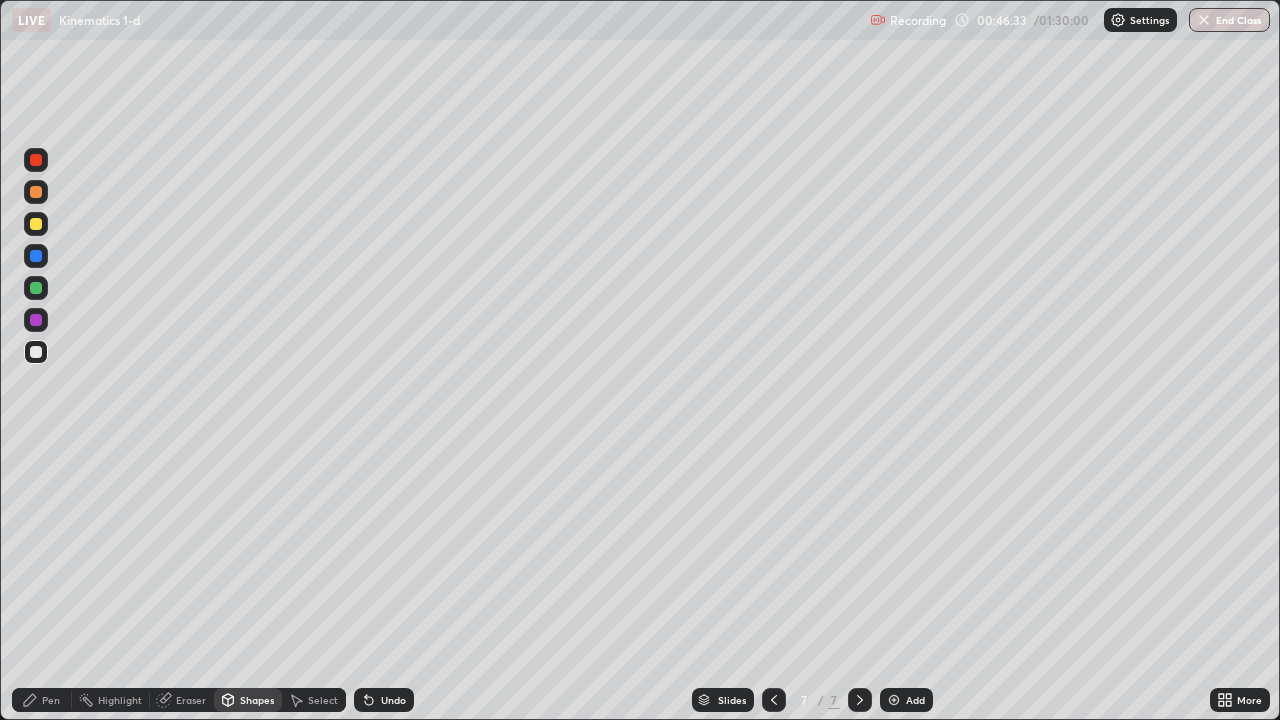 click on "Shapes" at bounding box center [248, 700] 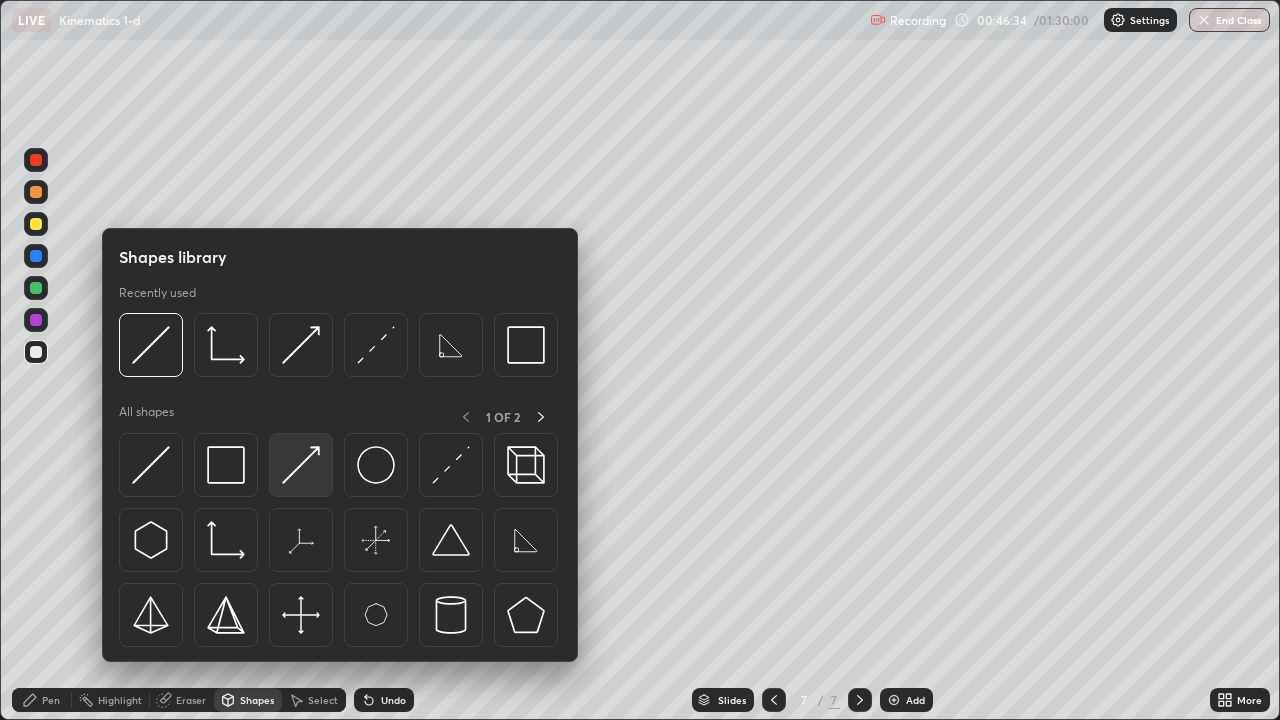 click at bounding box center [301, 465] 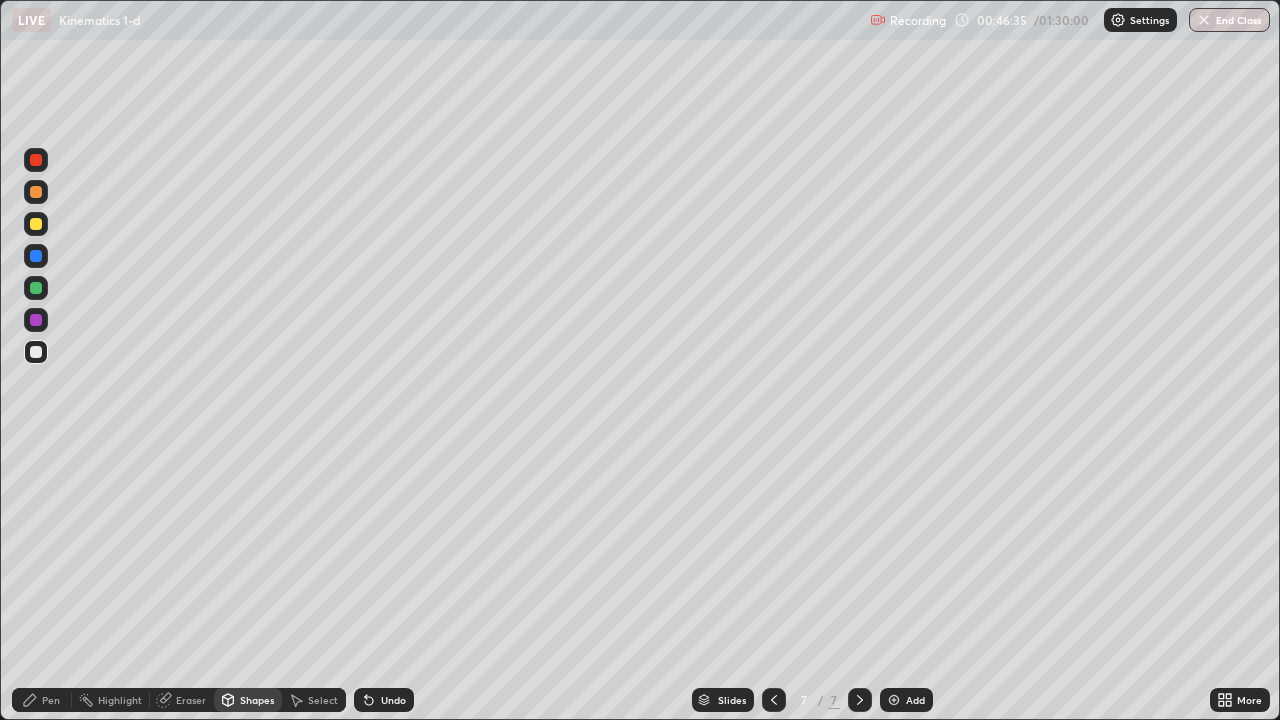 click on "Pen" at bounding box center [51, 700] 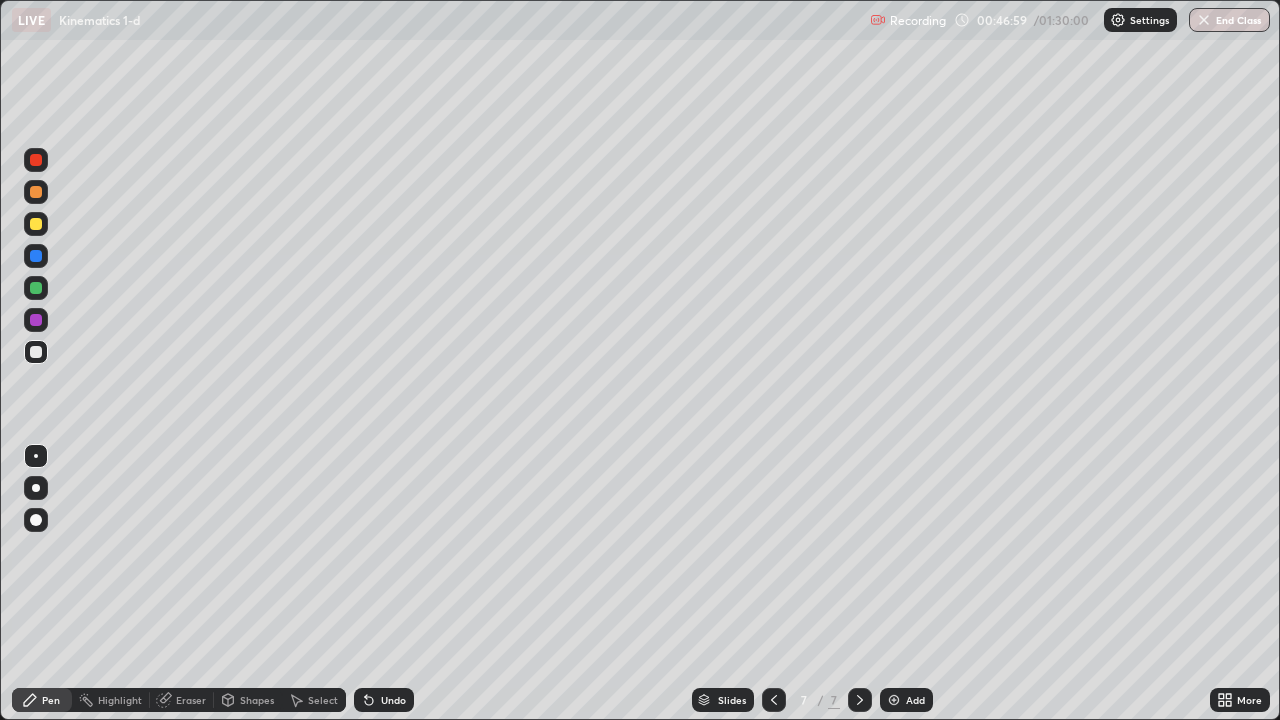 click at bounding box center [36, 224] 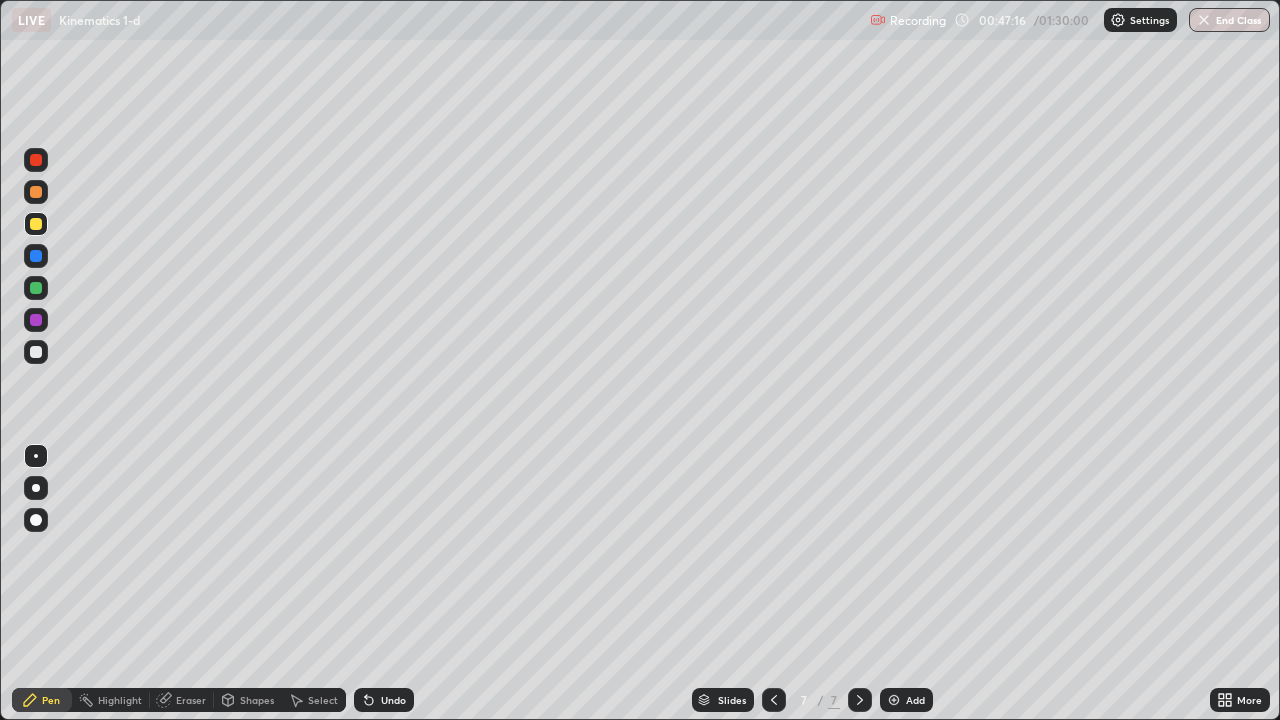 click at bounding box center (36, 352) 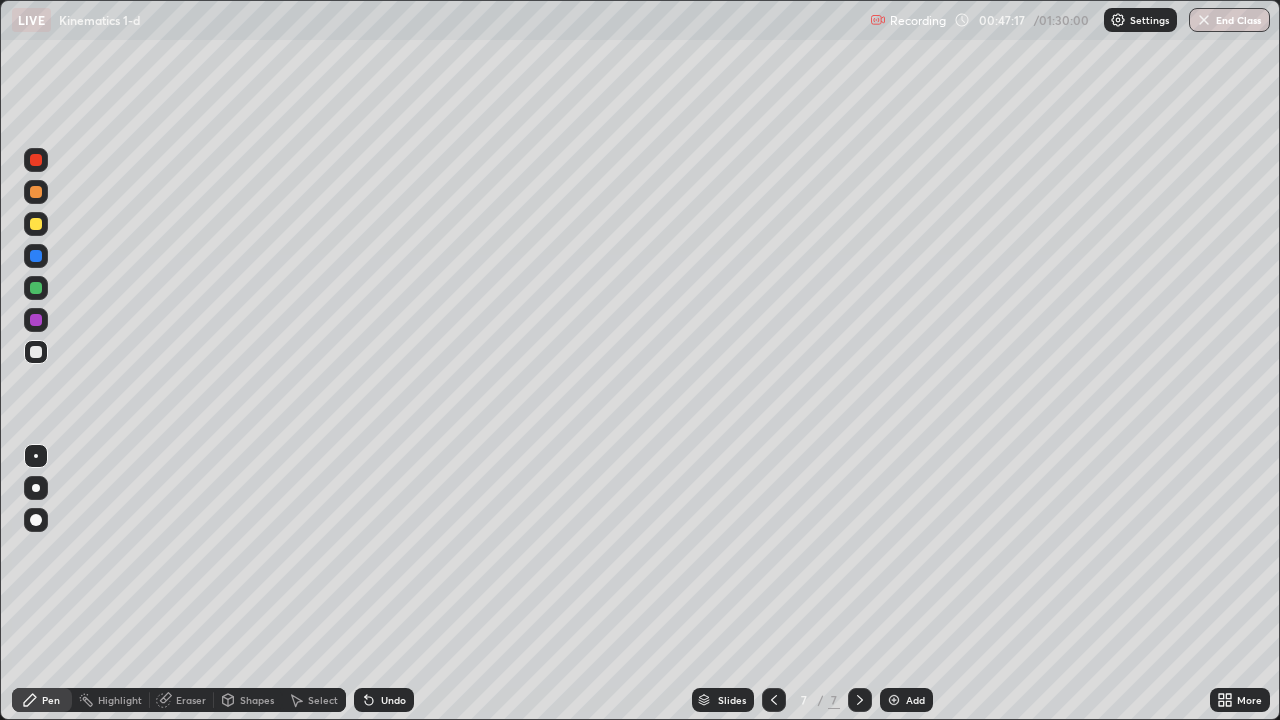 click at bounding box center (36, 320) 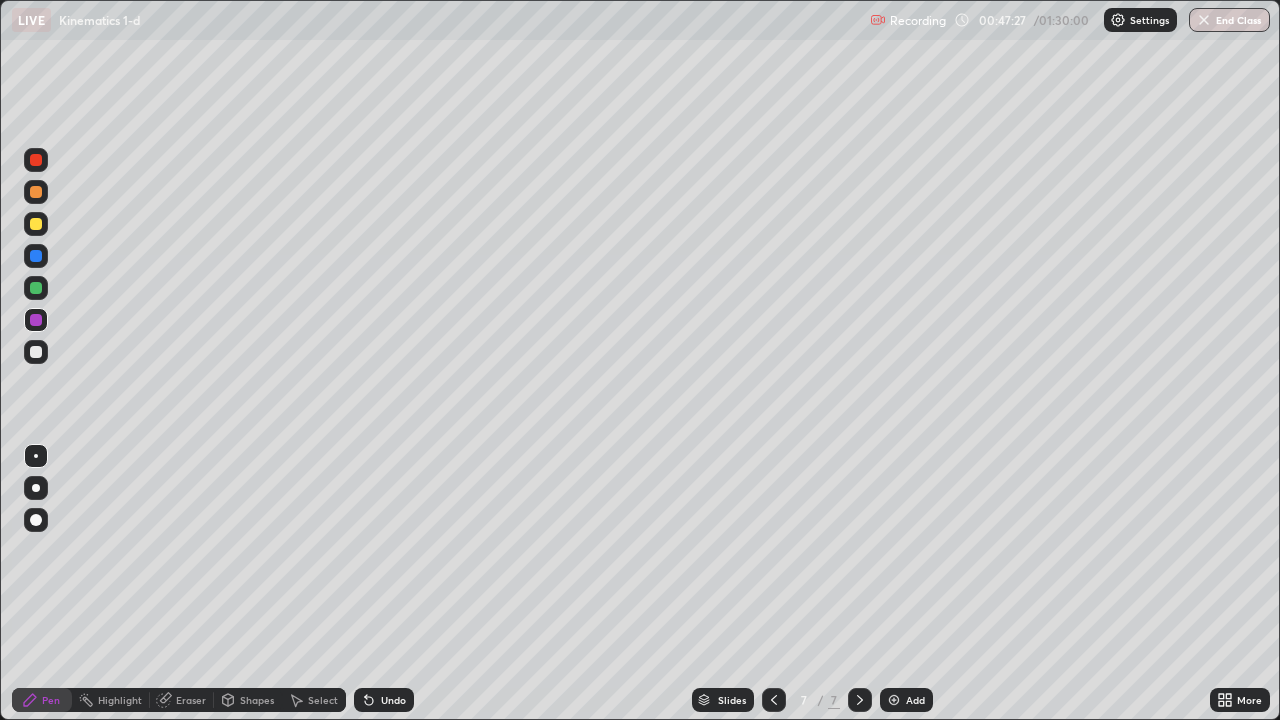 click at bounding box center (774, 700) 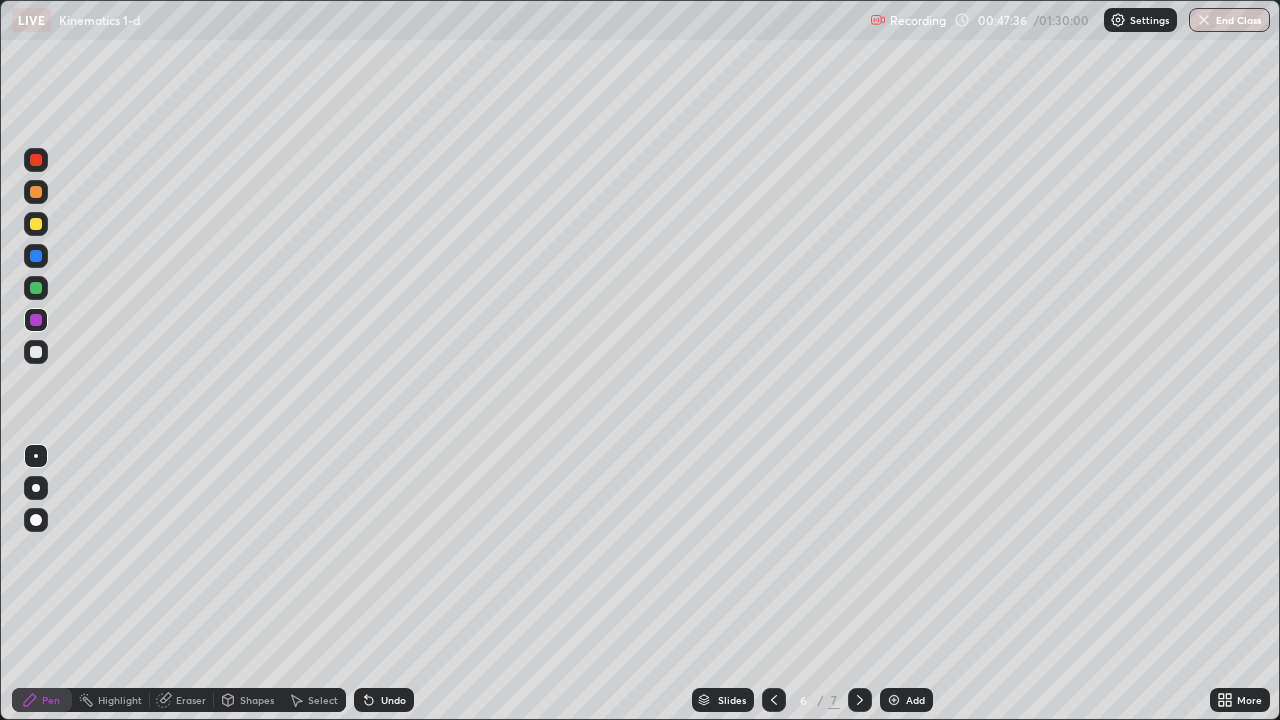 click 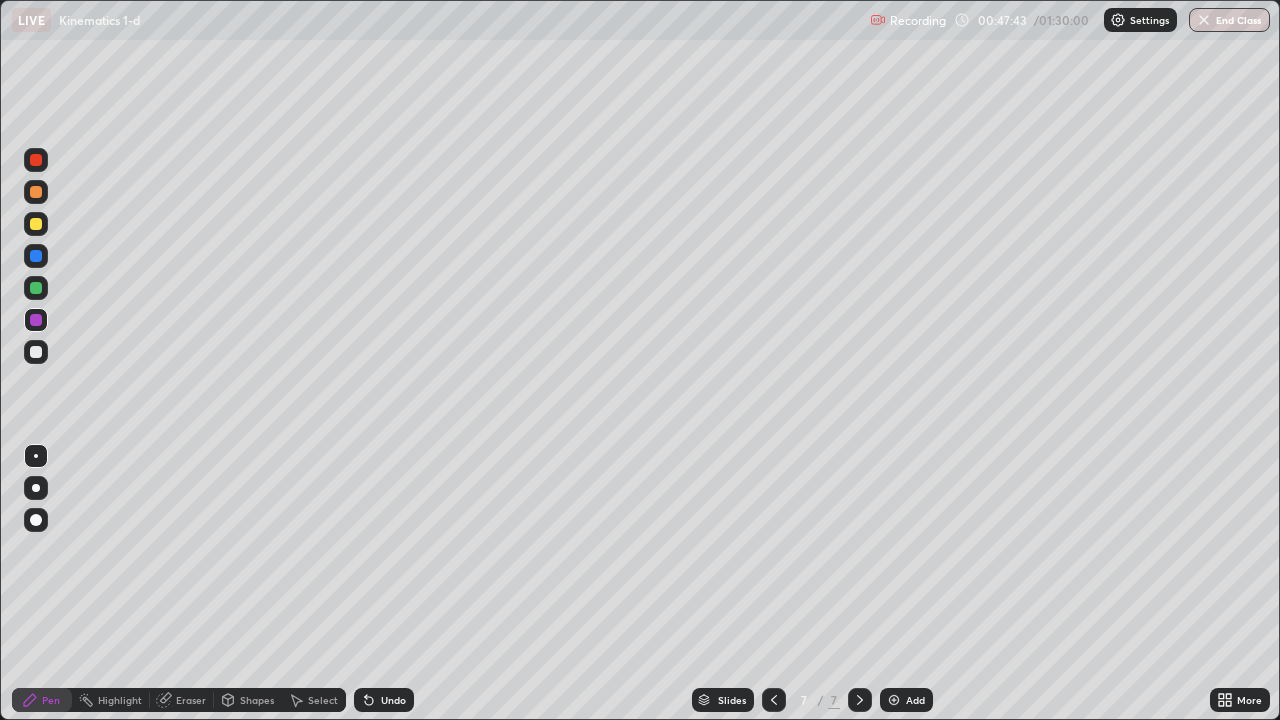 click 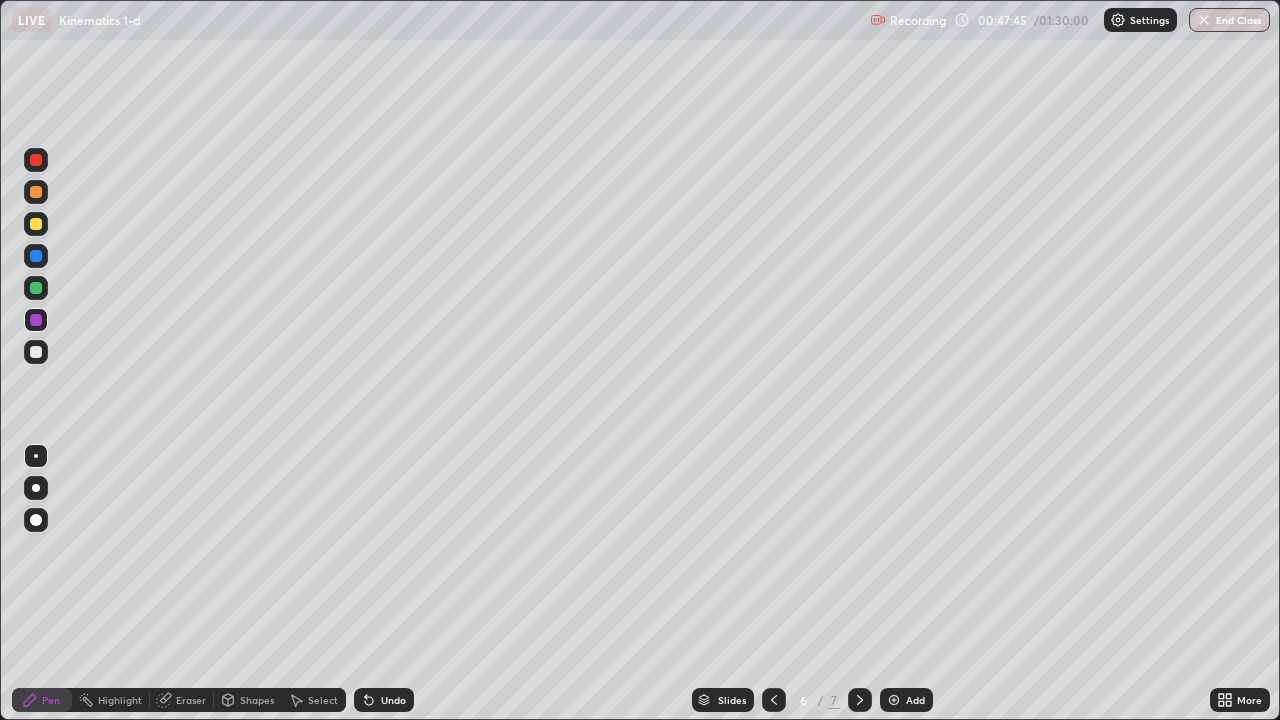 click 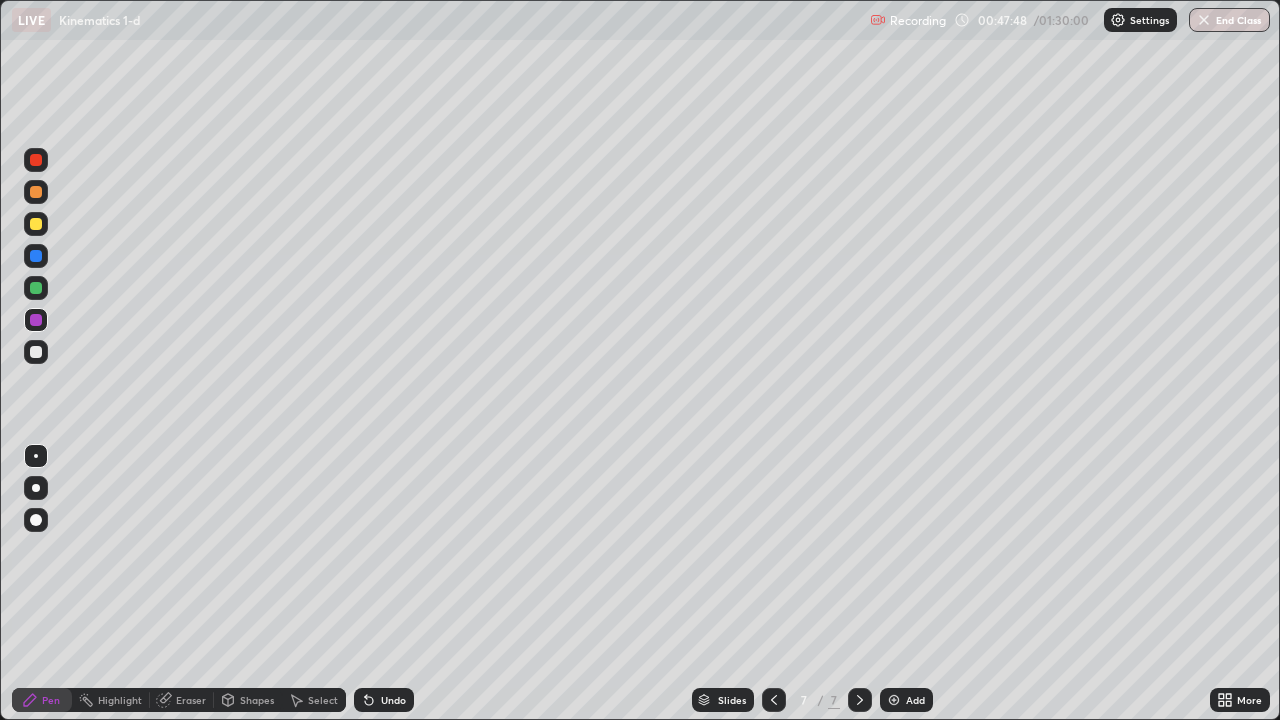 click at bounding box center (36, 352) 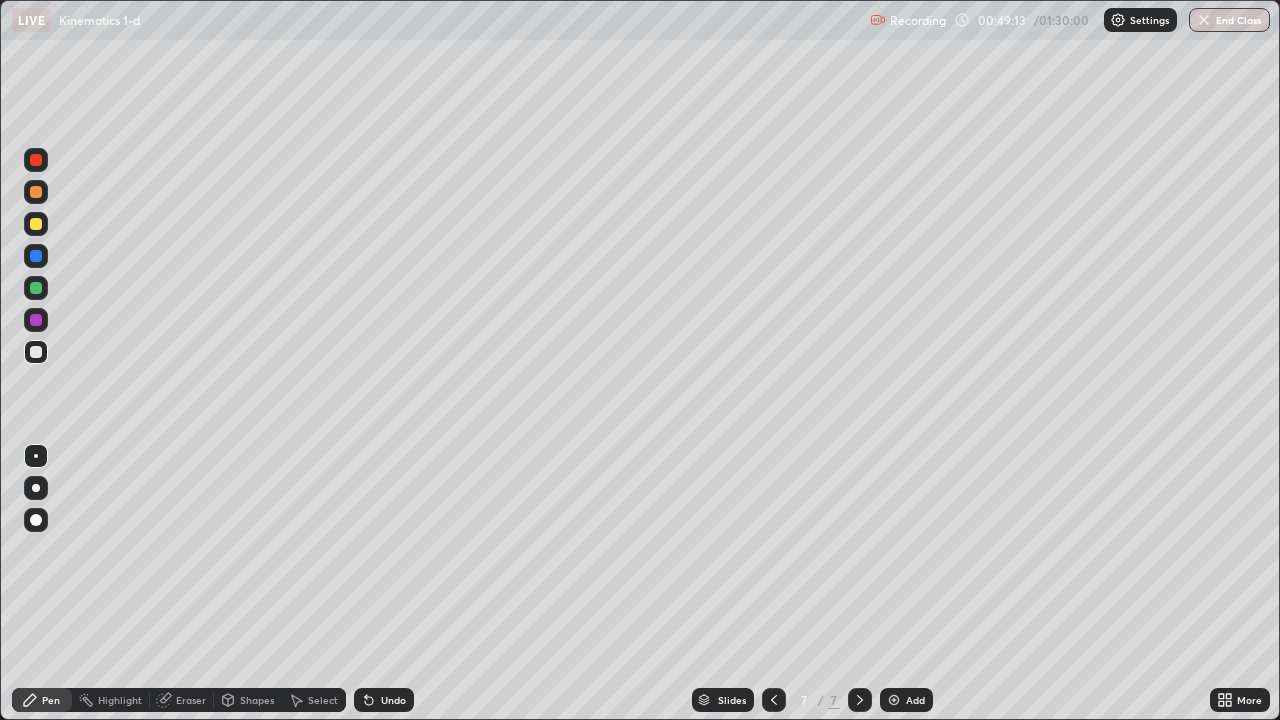 click on "Eraser" at bounding box center (191, 700) 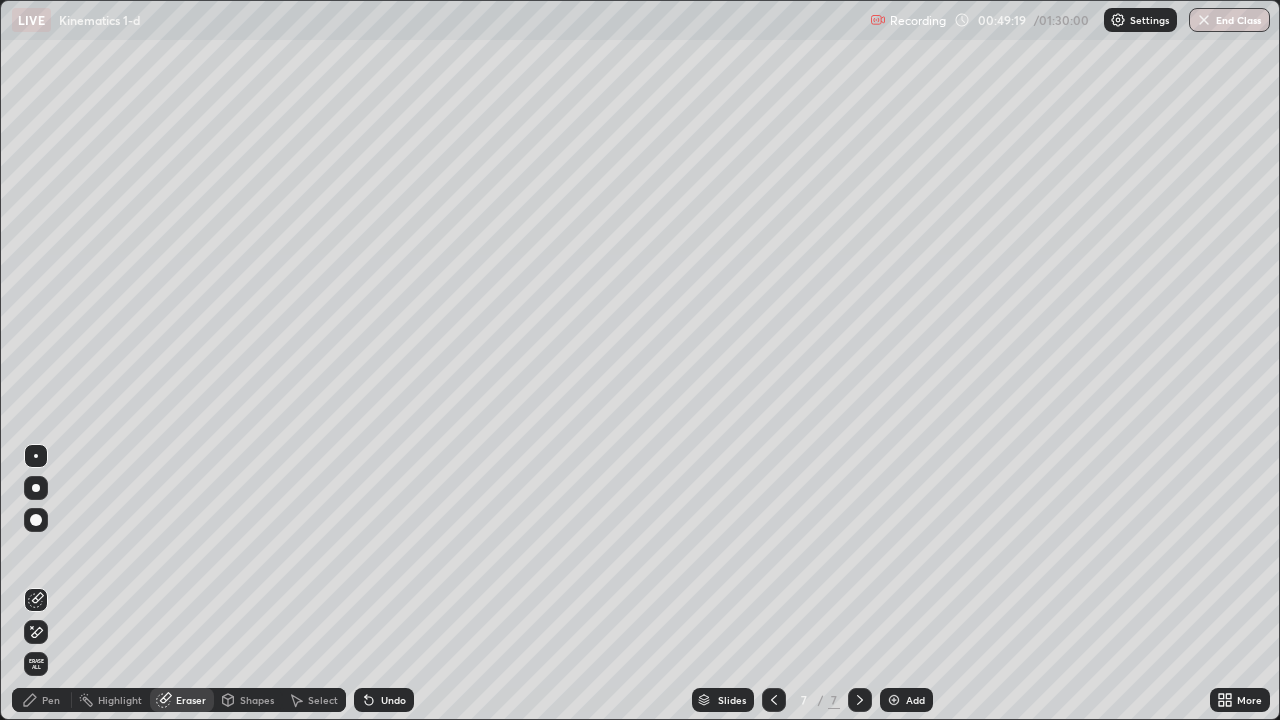 click on "Pen" at bounding box center [42, 700] 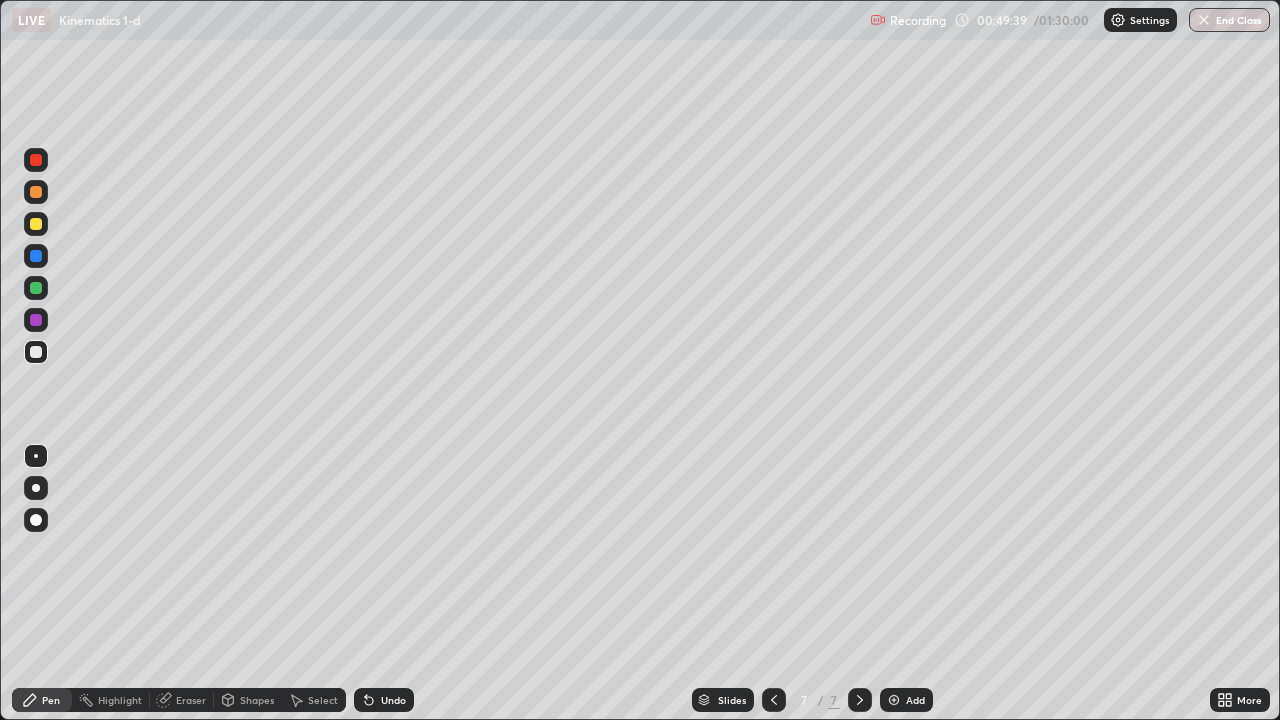 click on "Undo" at bounding box center [393, 700] 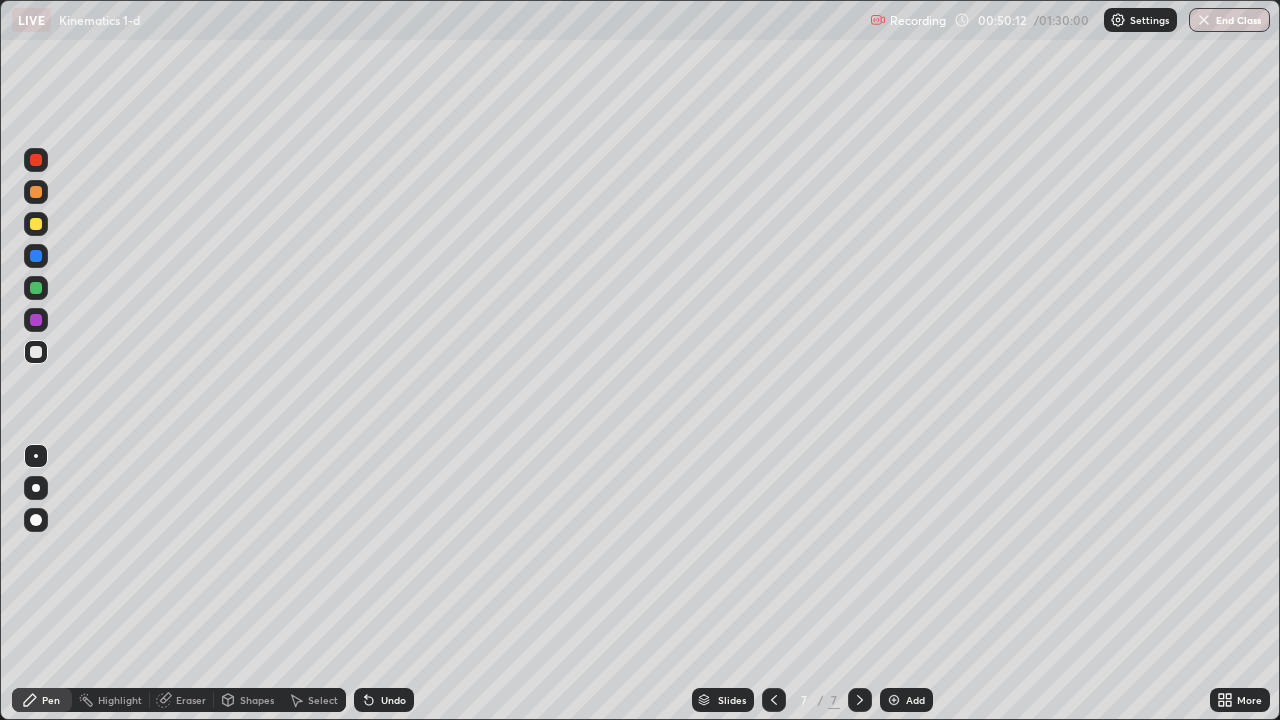 click on "Undo" at bounding box center [393, 700] 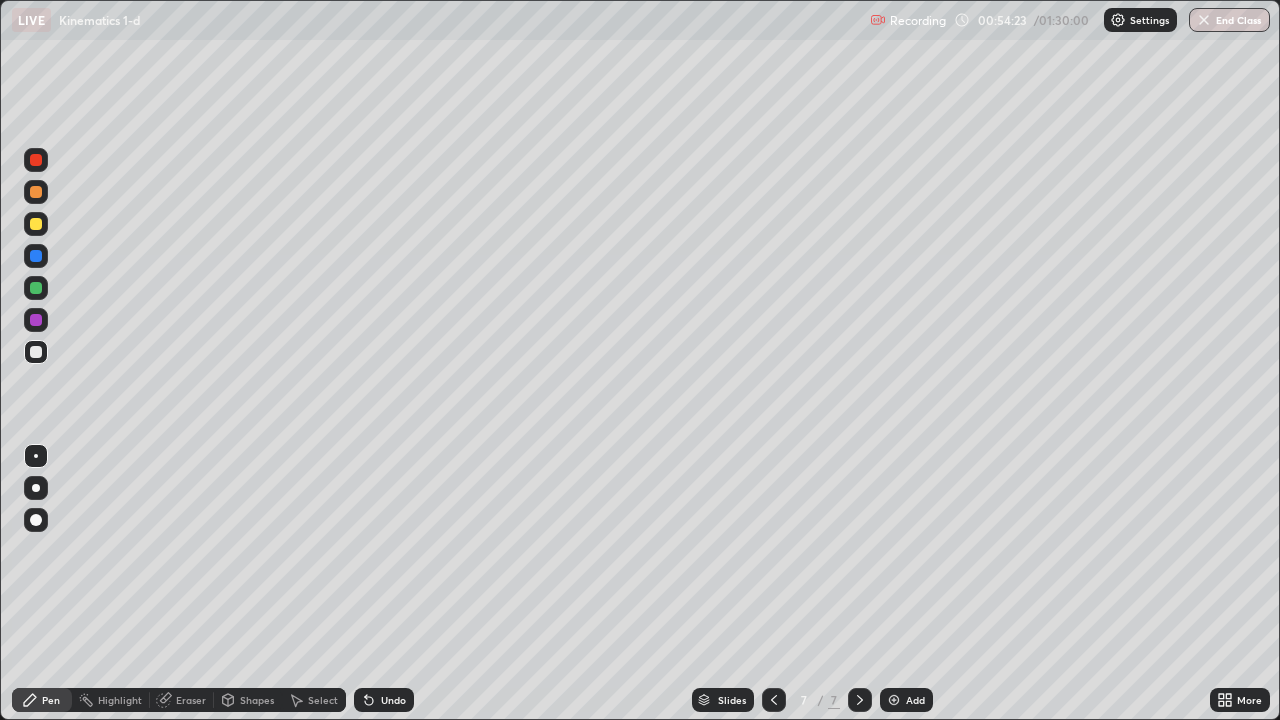 click 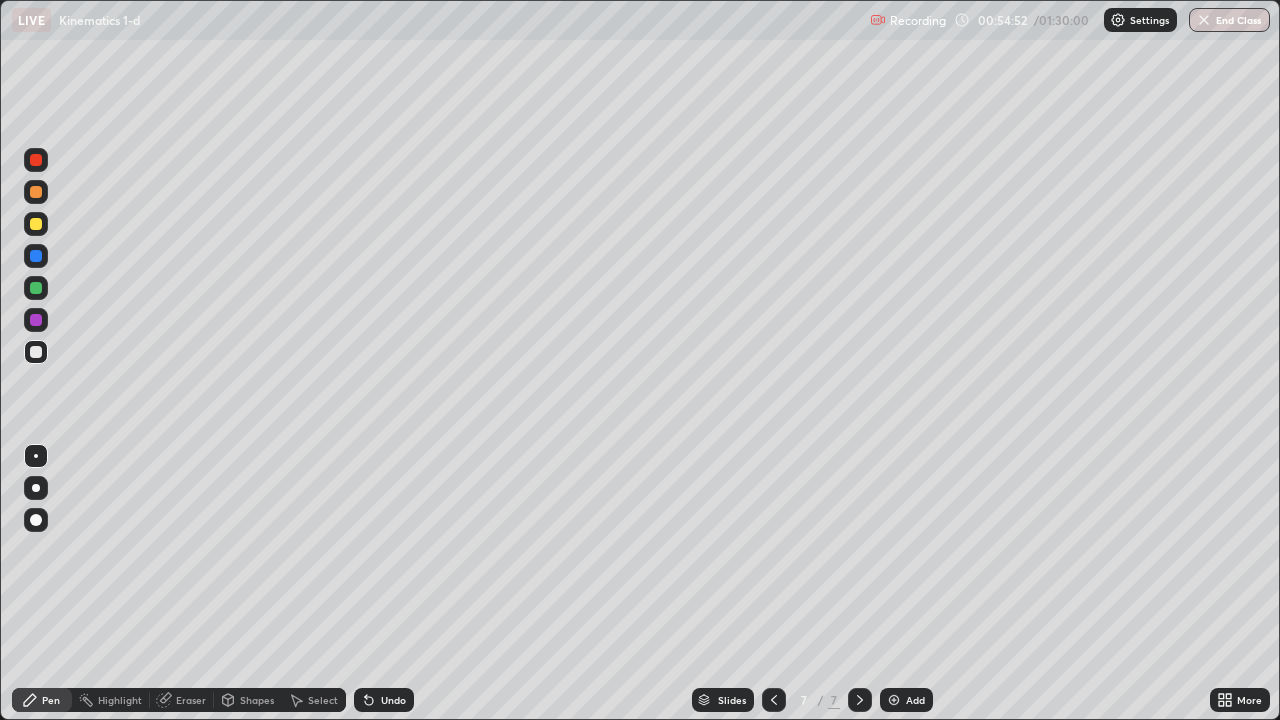 click 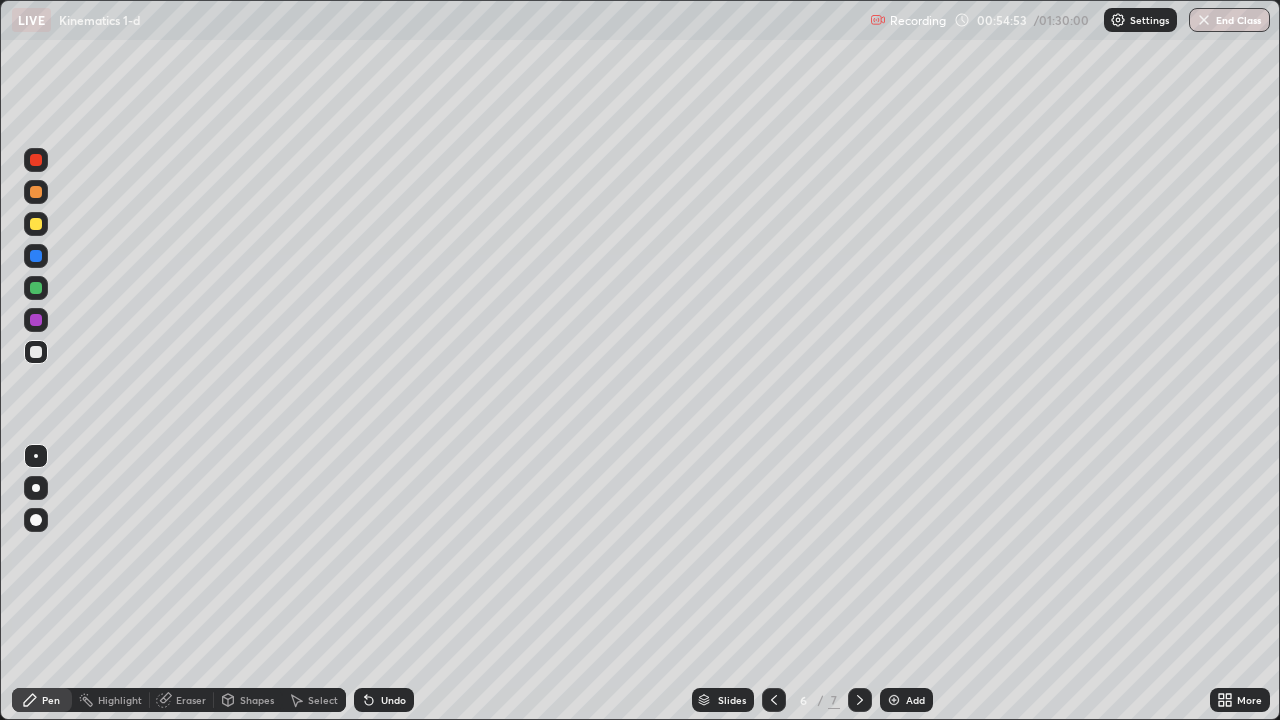 click 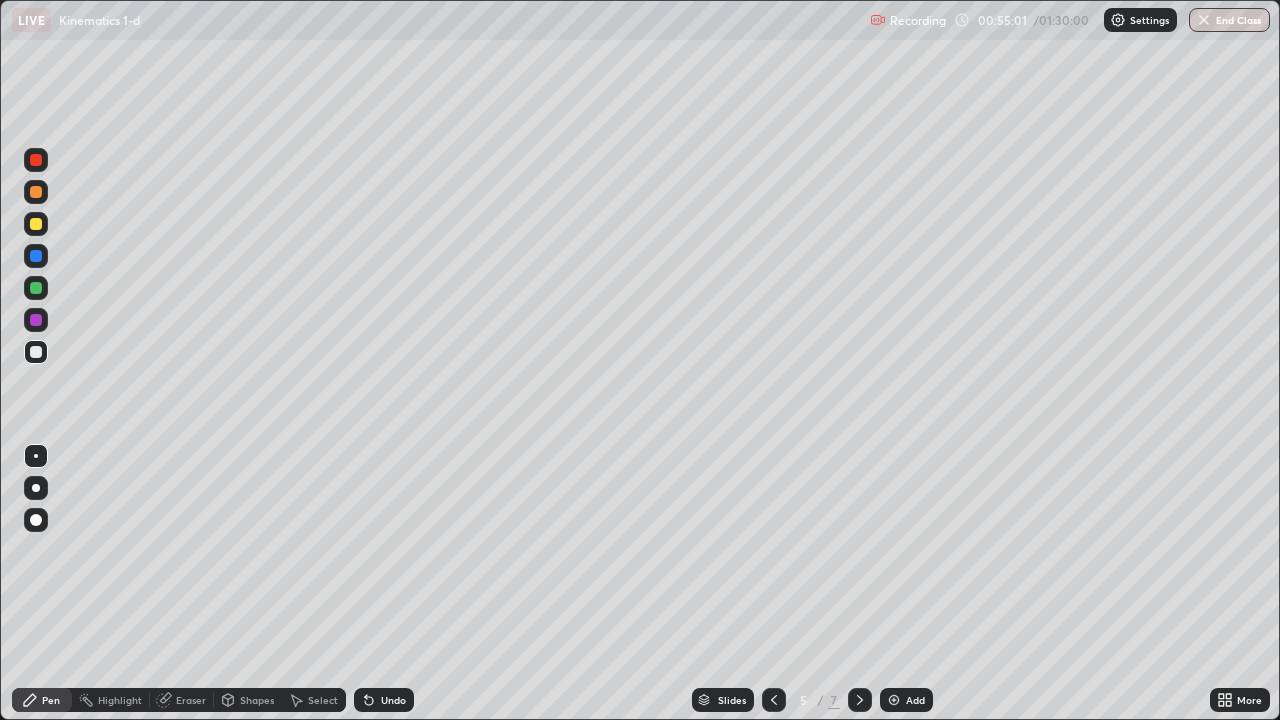 click 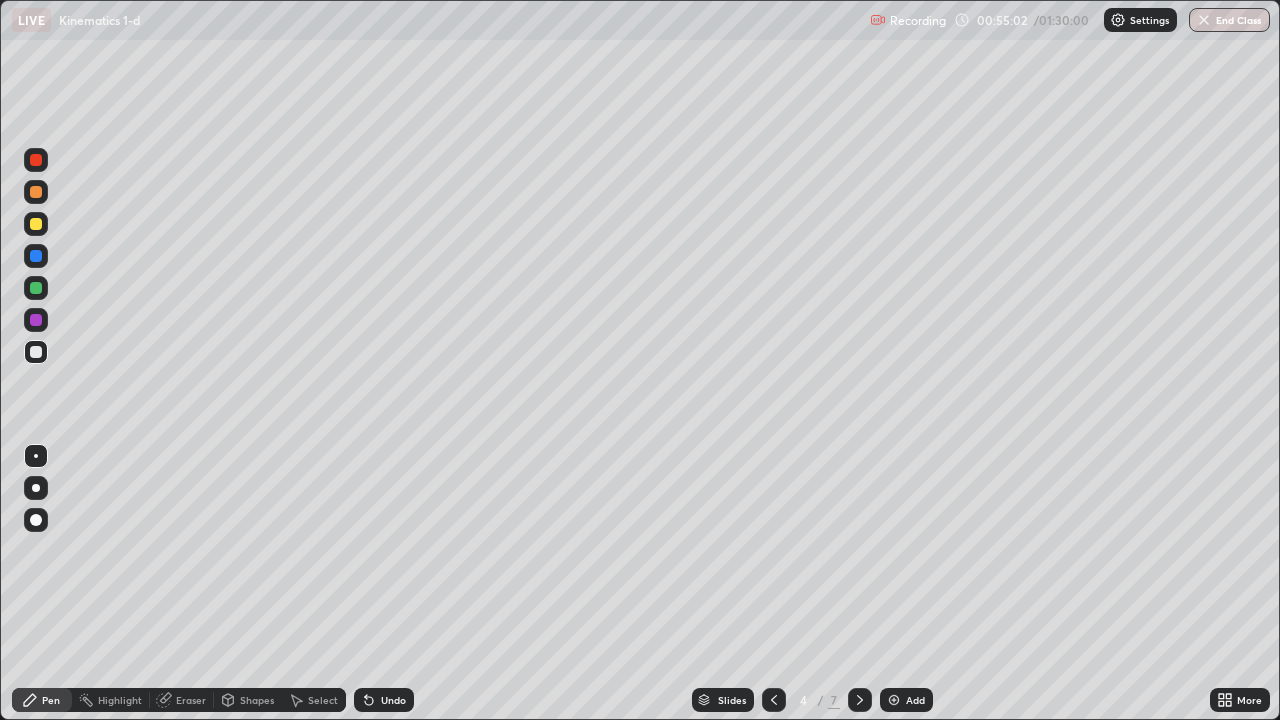 click 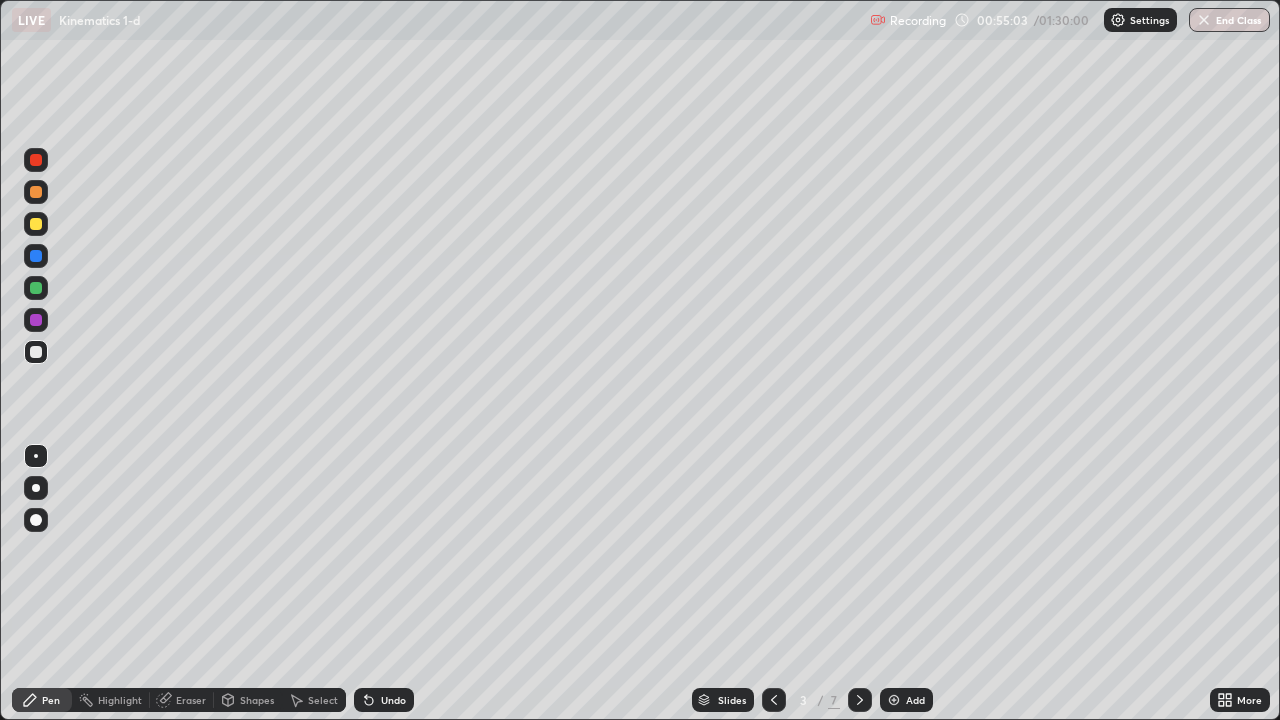 click at bounding box center [860, 700] 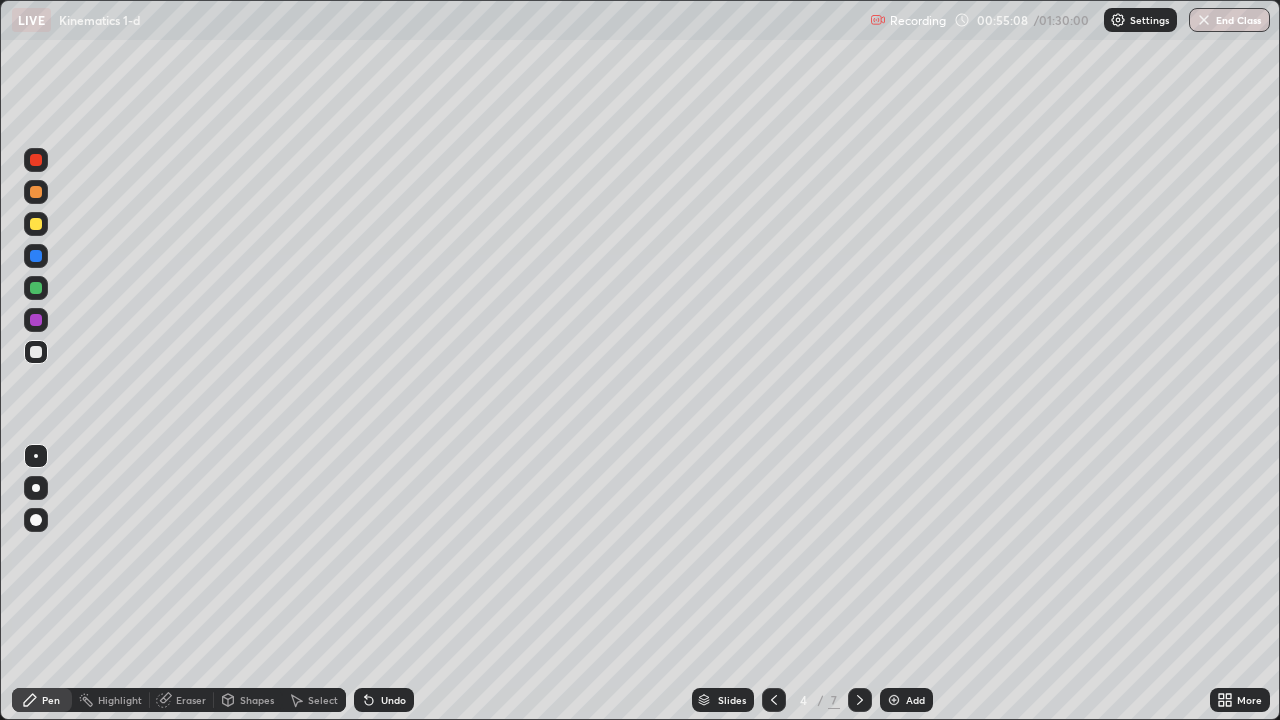 click 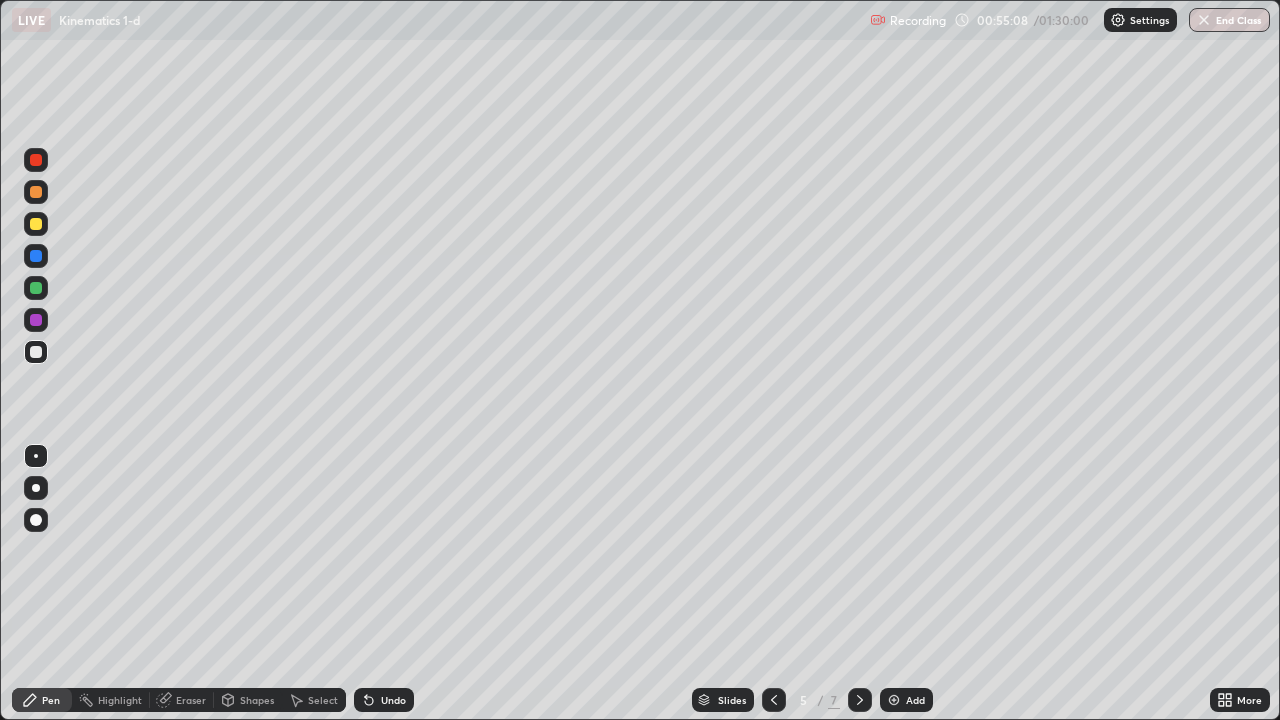 click at bounding box center [860, 700] 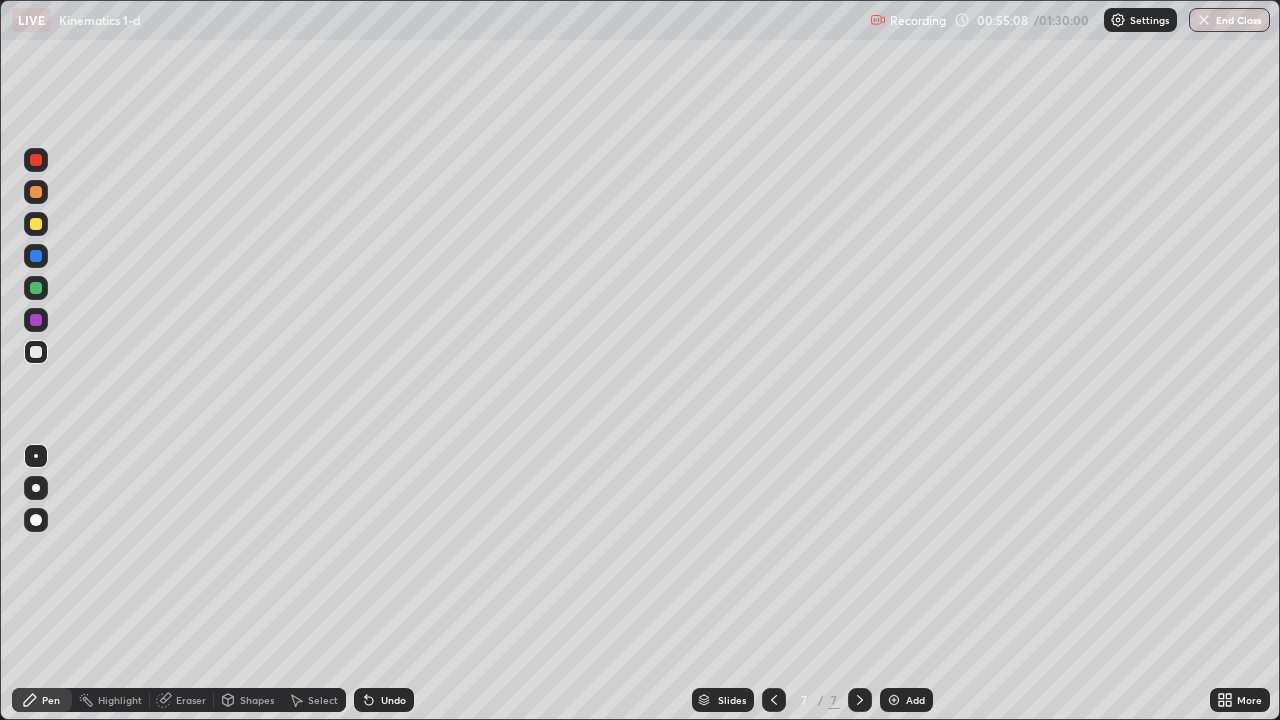 click 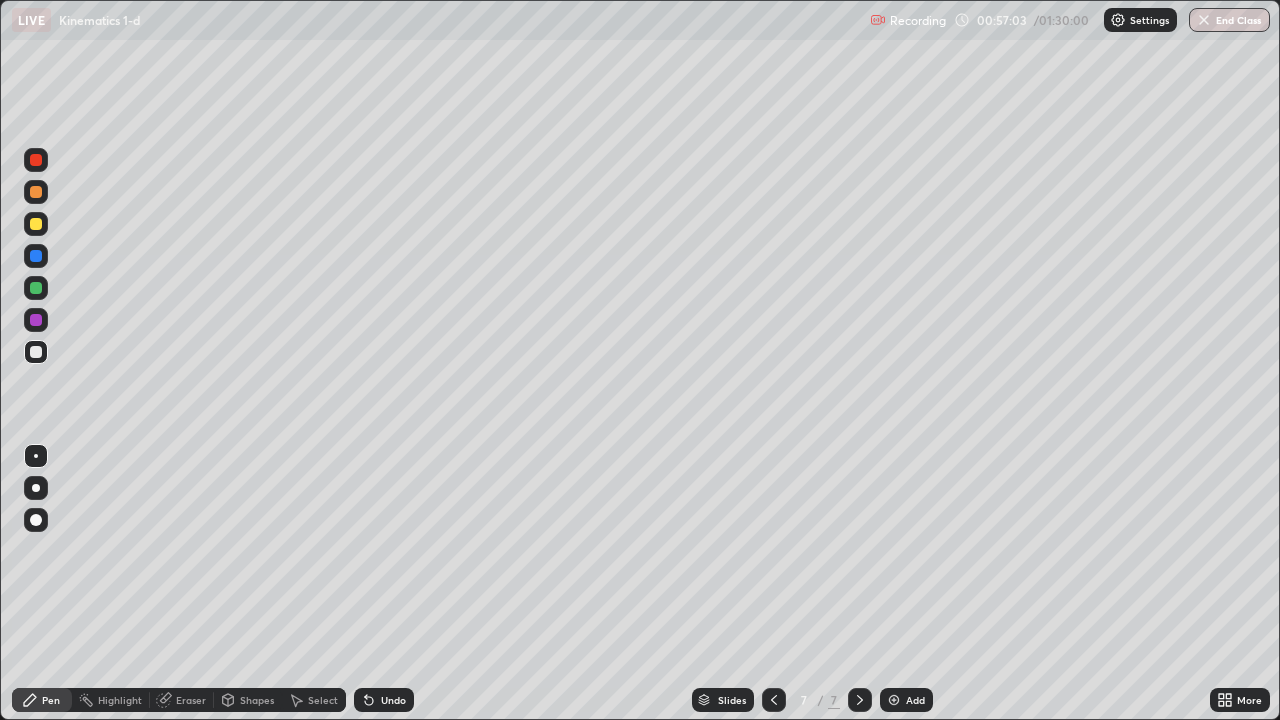 click at bounding box center (894, 700) 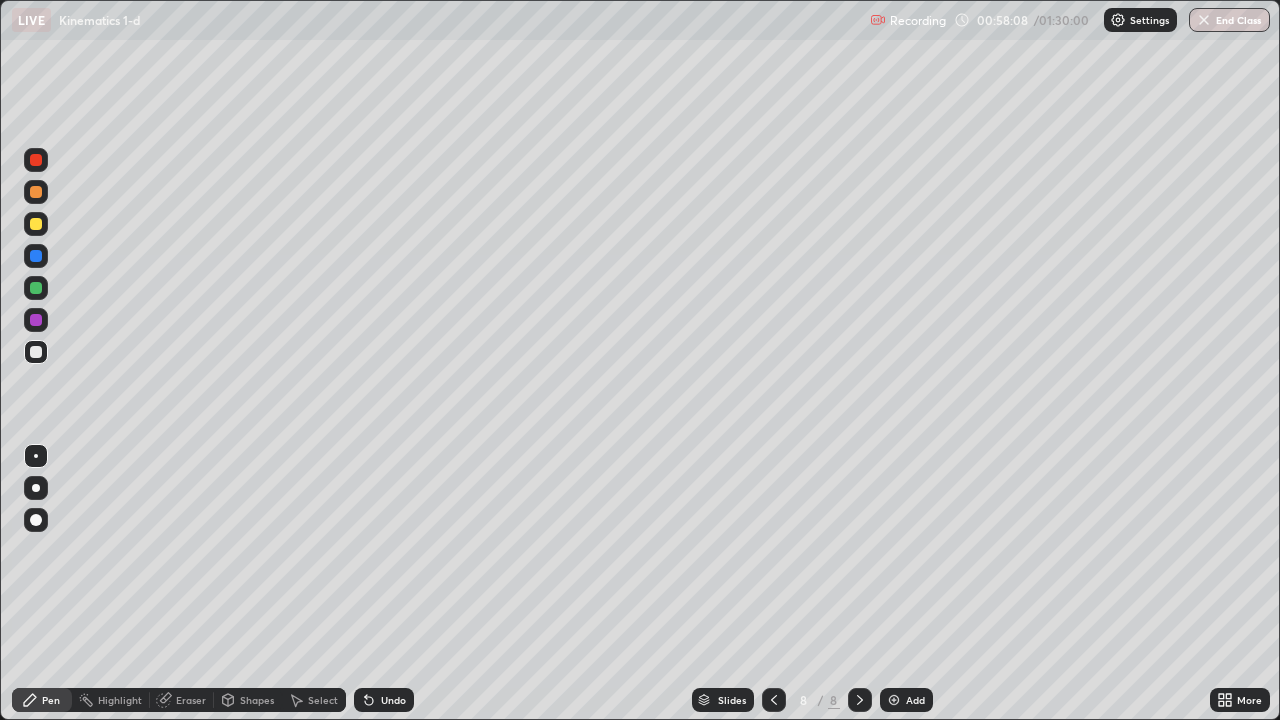 click 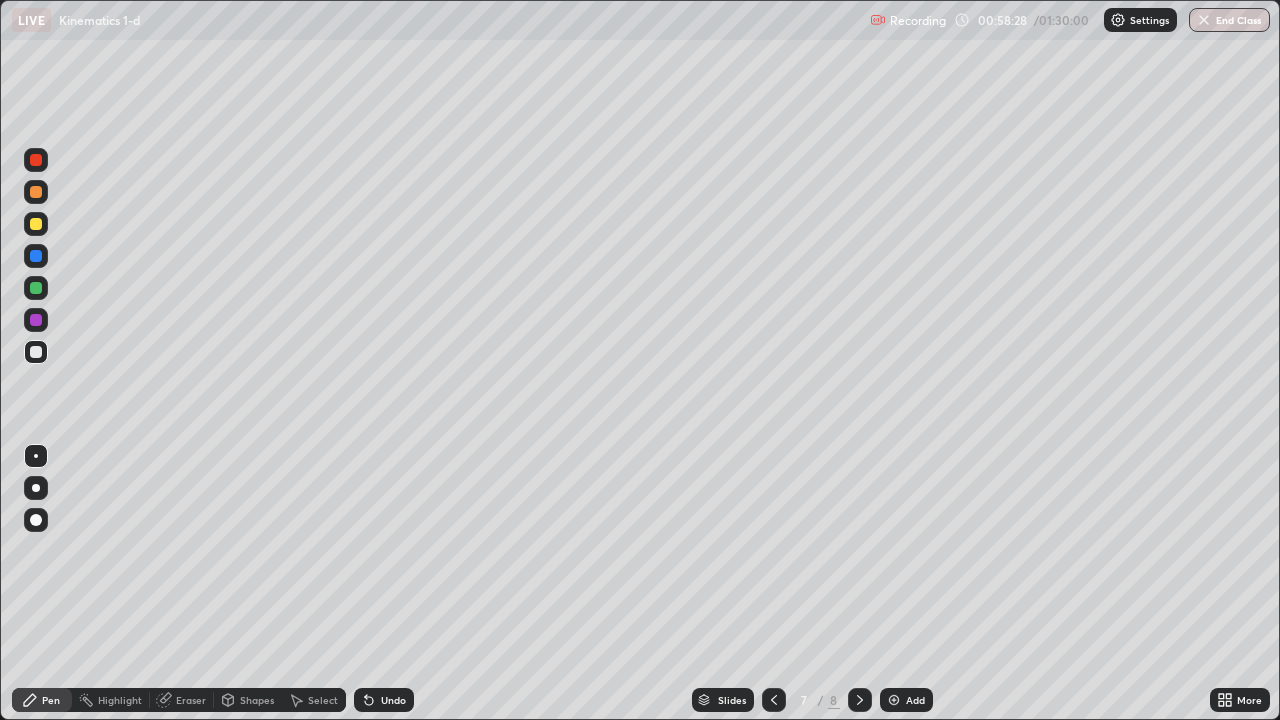 click at bounding box center (860, 700) 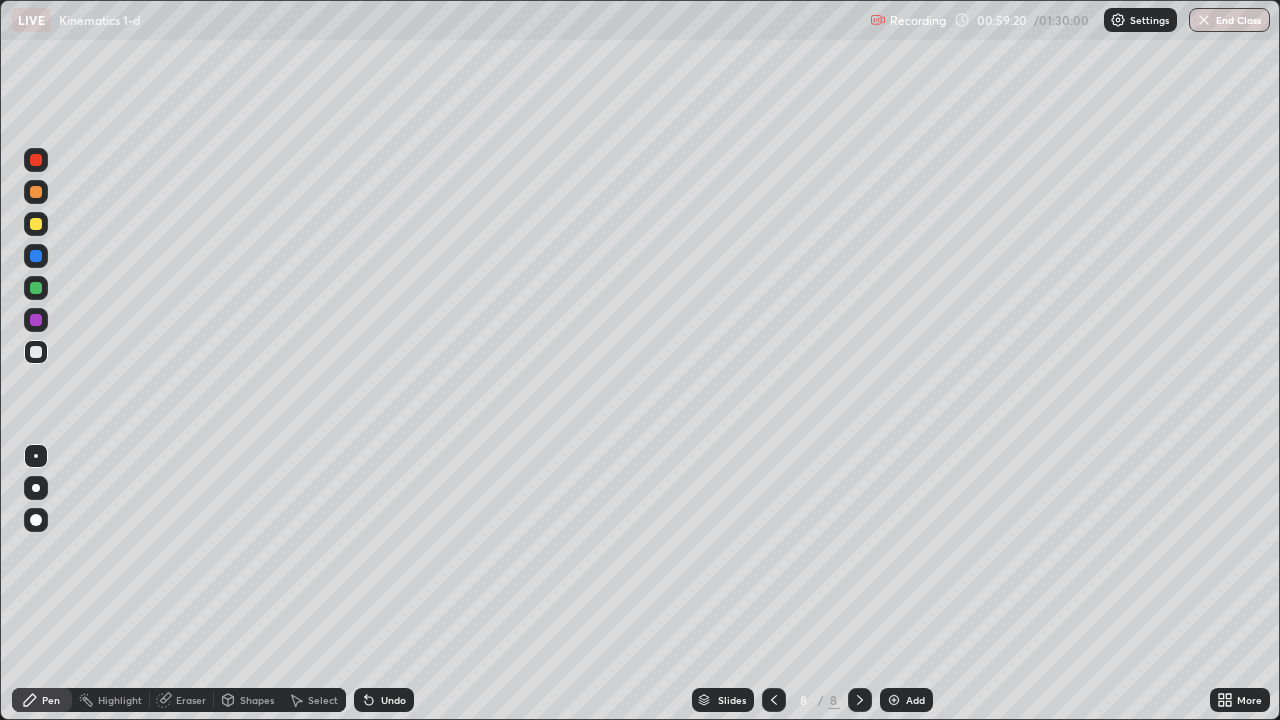 click at bounding box center [774, 700] 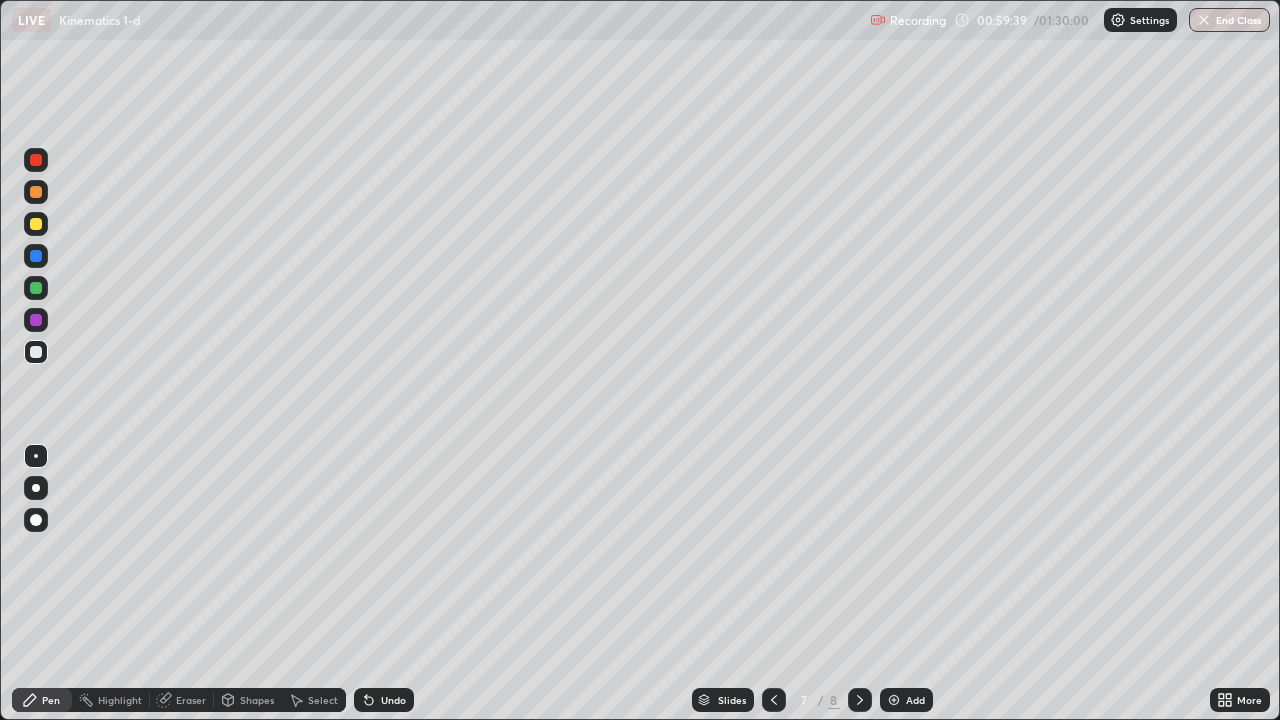 click 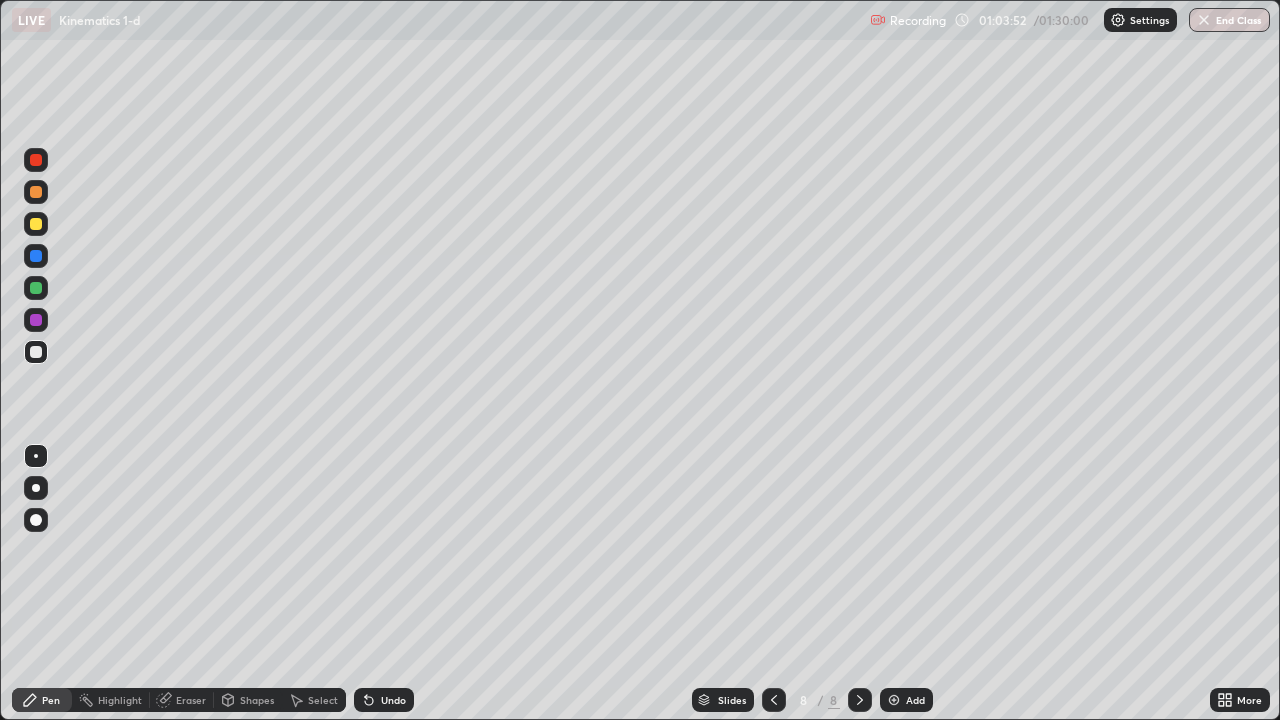 click on "Slides 8 / 8 Add" at bounding box center (812, 700) 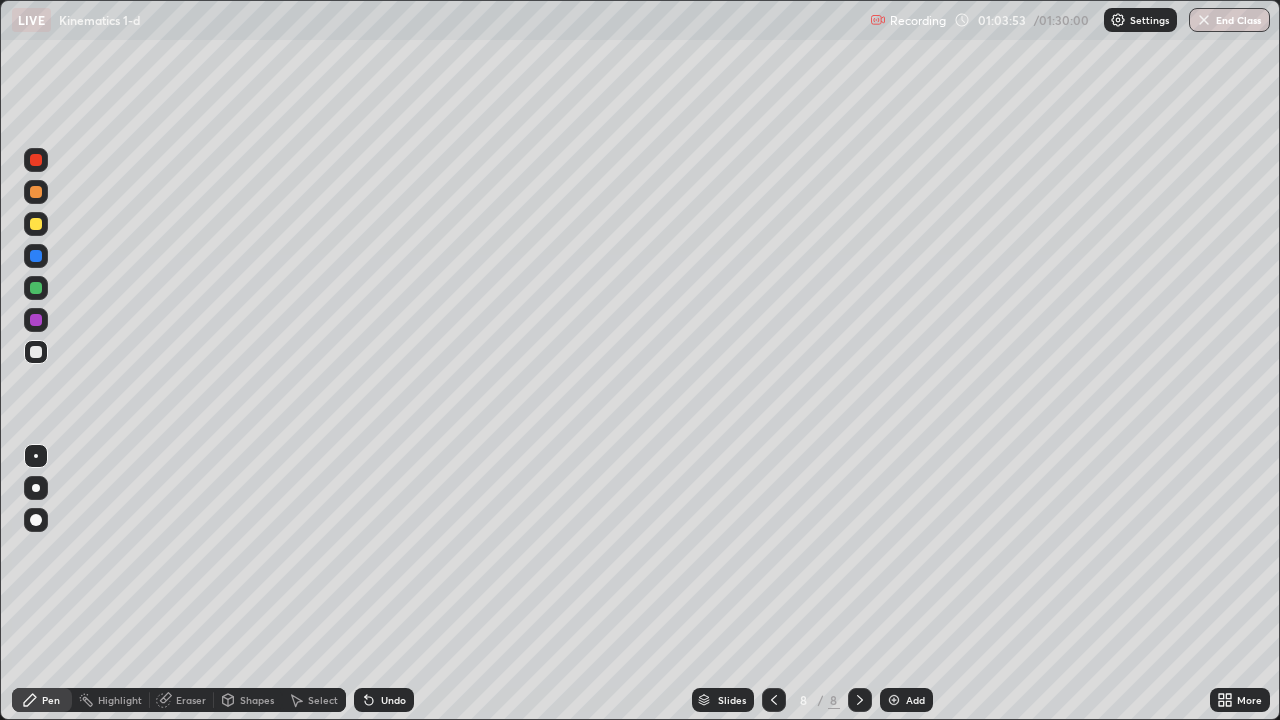 click on "Add" at bounding box center [906, 700] 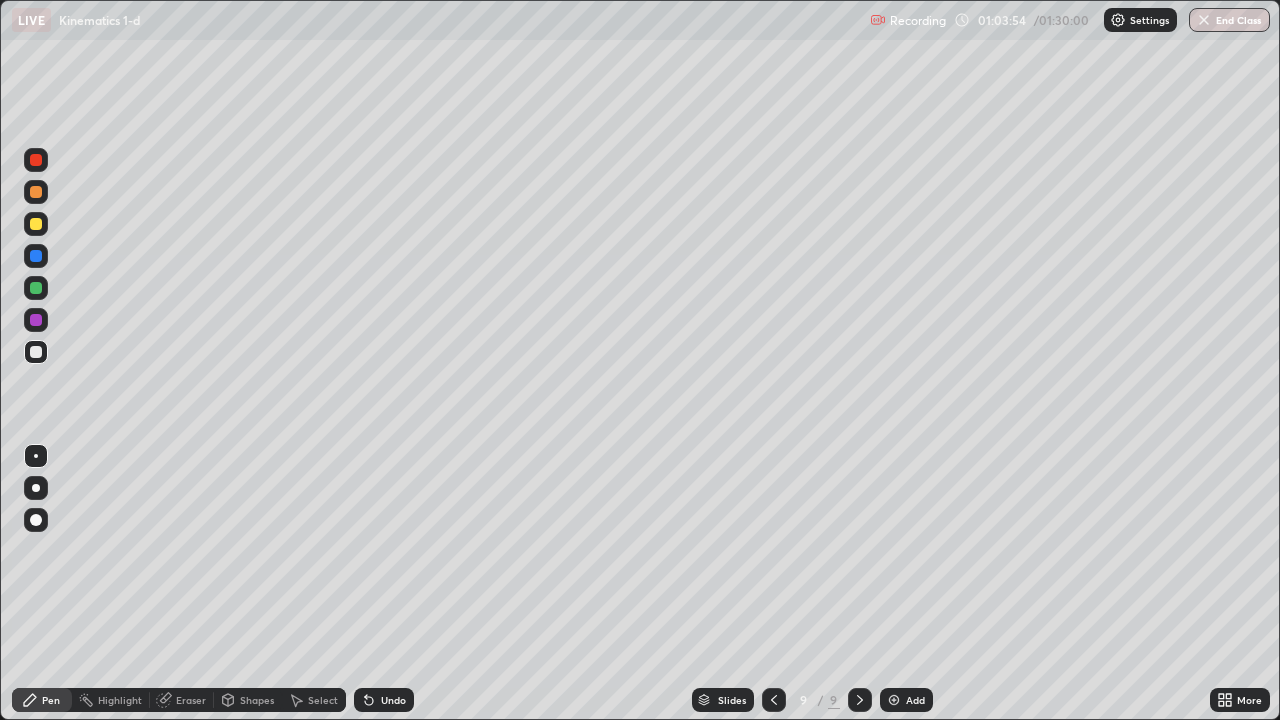 click on "Select" at bounding box center [314, 700] 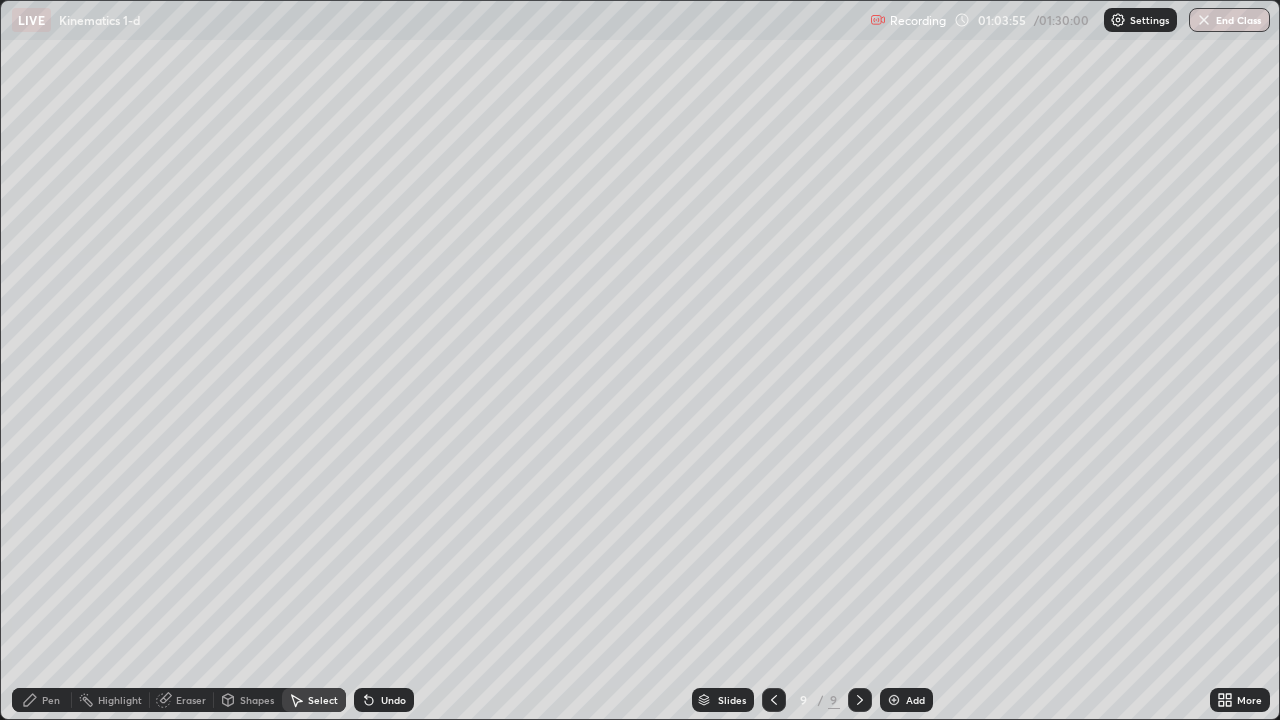 click on "Shapes" at bounding box center [248, 700] 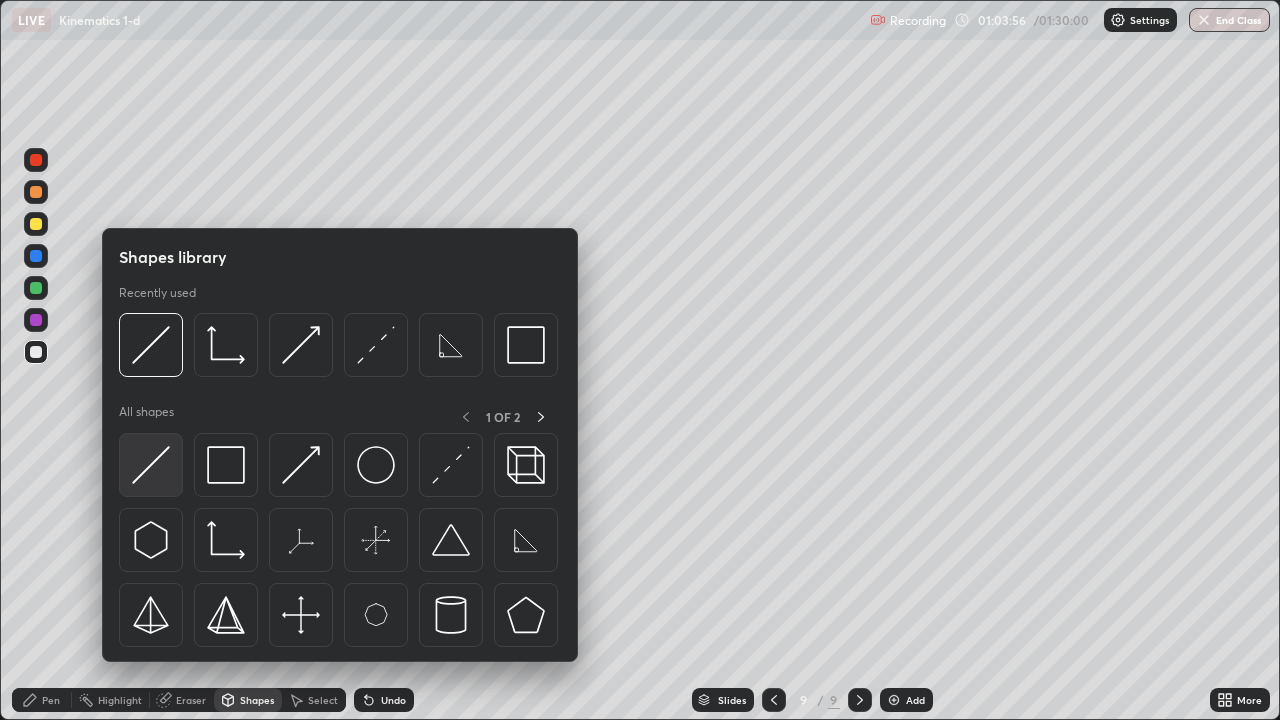 click at bounding box center (151, 465) 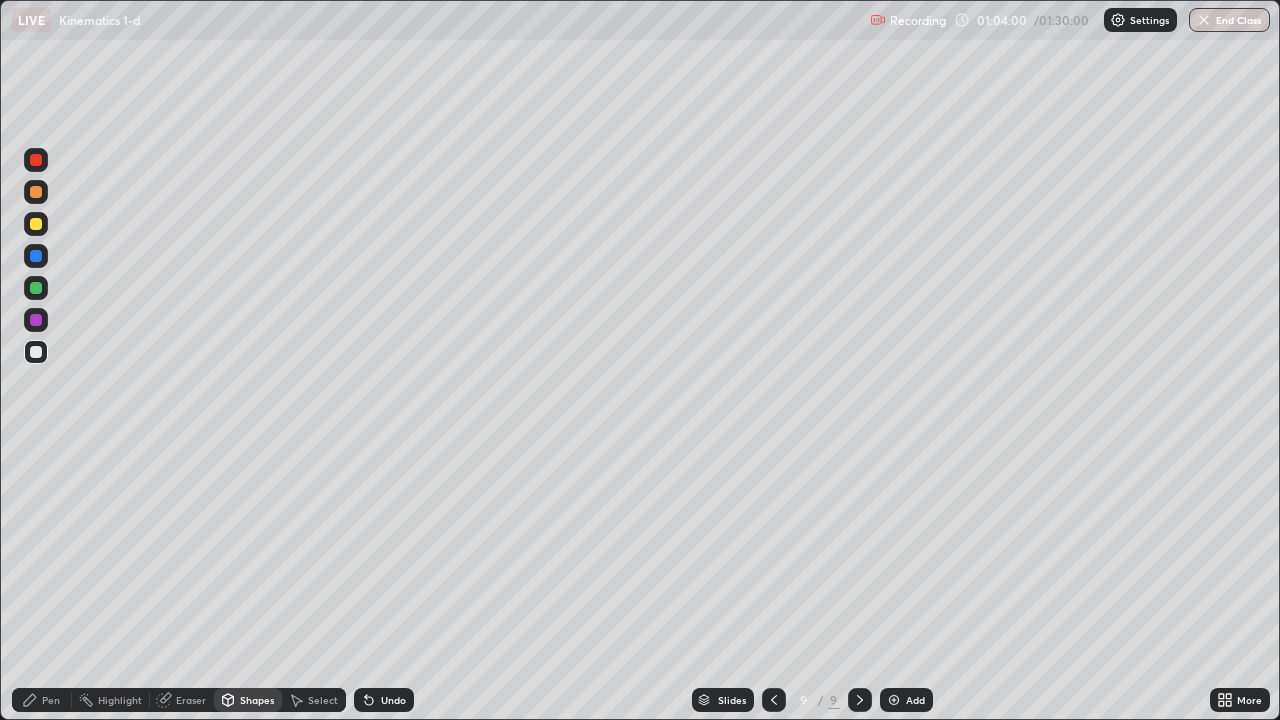 click on "Pen" at bounding box center (42, 700) 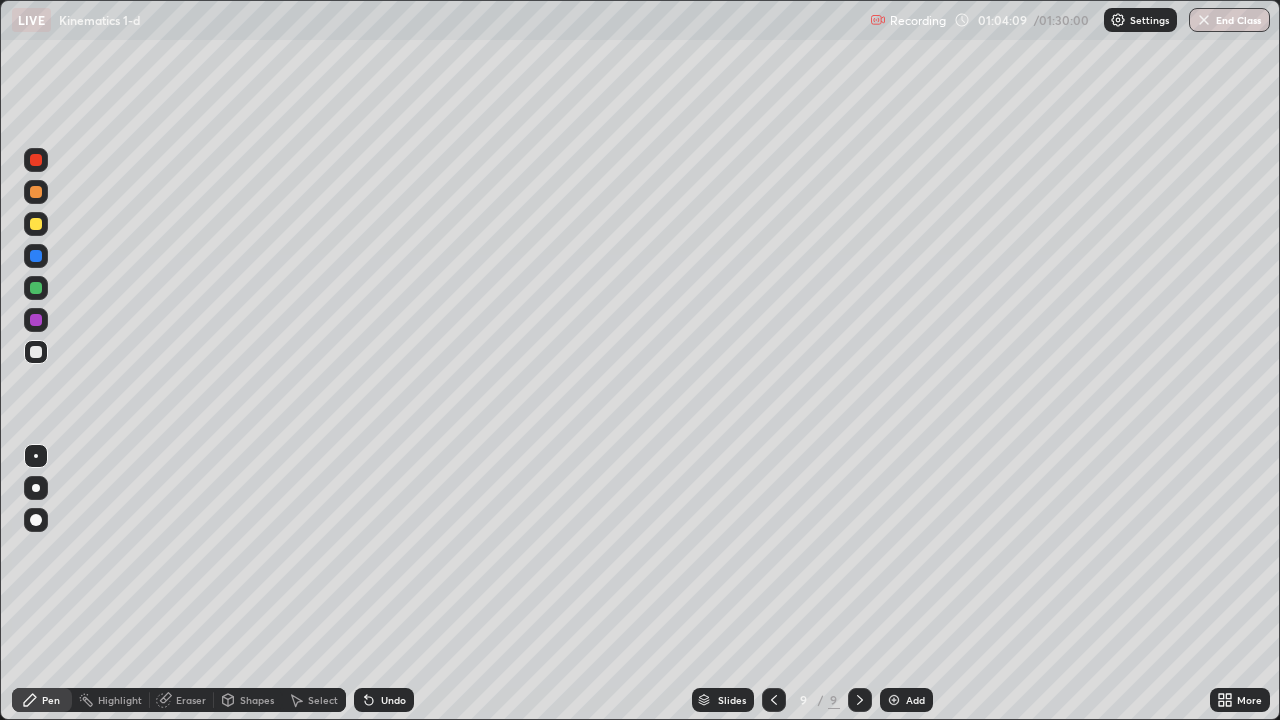 click at bounding box center (36, 224) 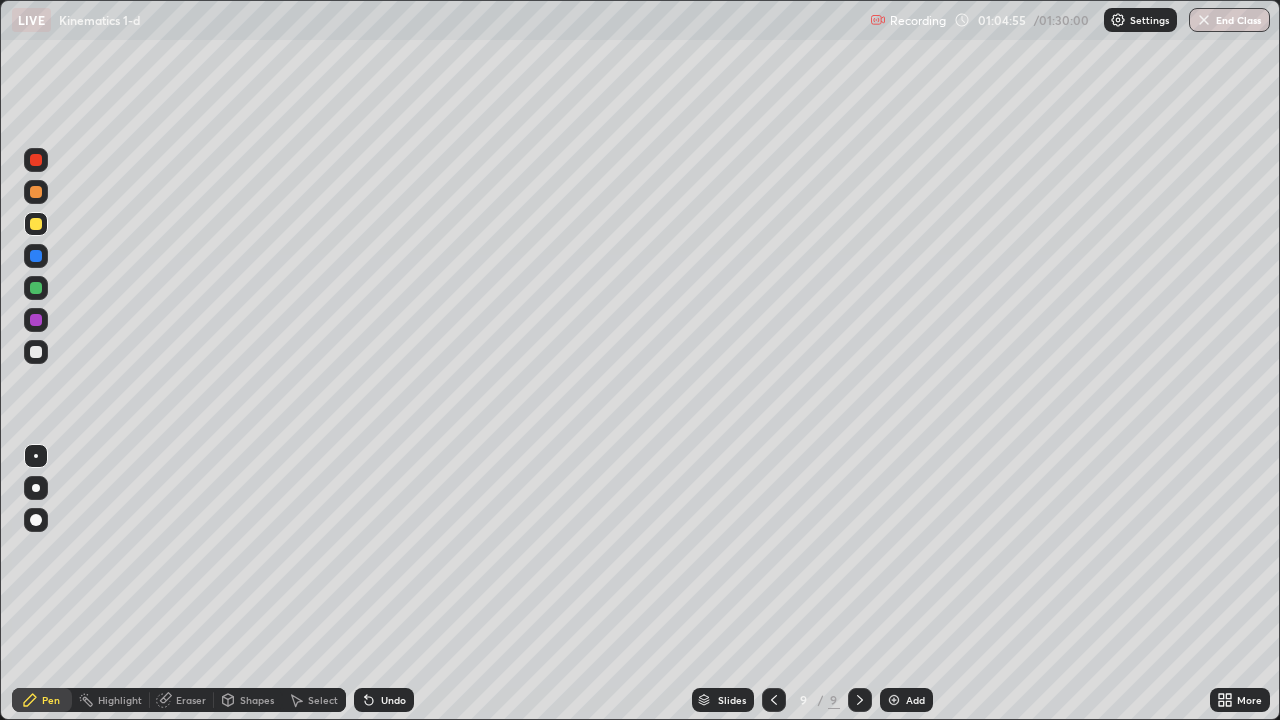 click at bounding box center (36, 352) 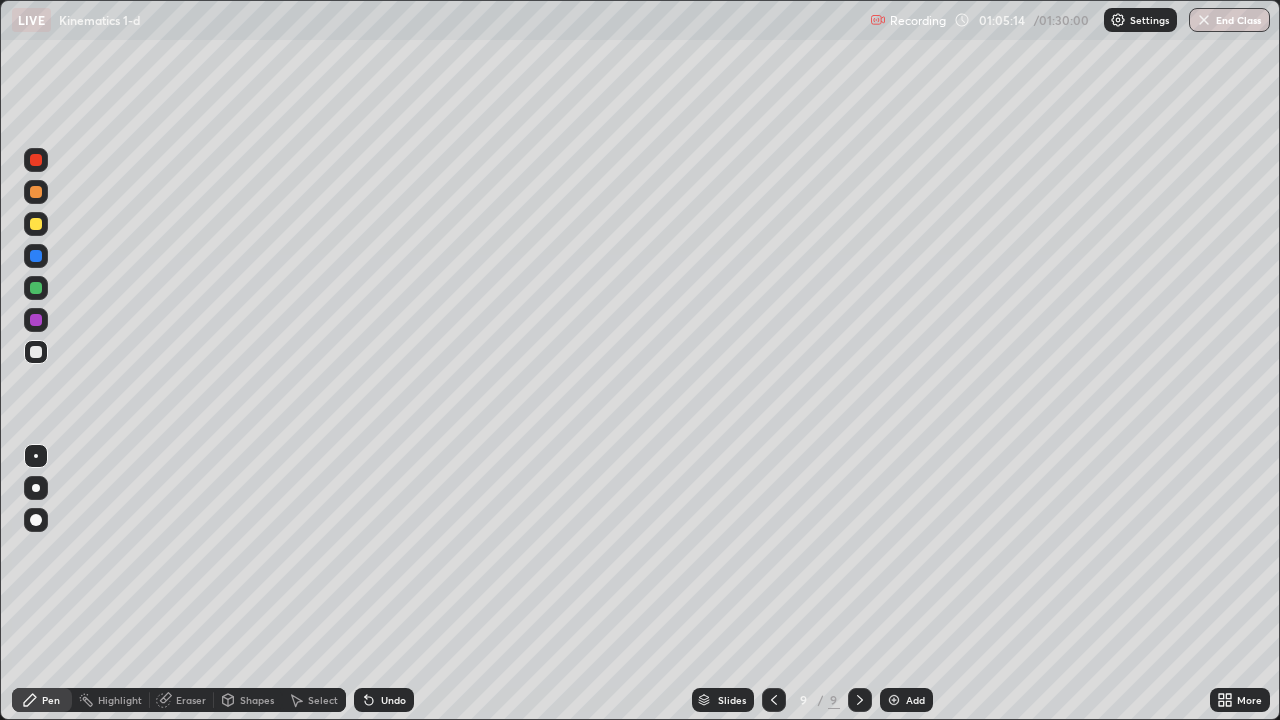 click on "Undo" at bounding box center (384, 700) 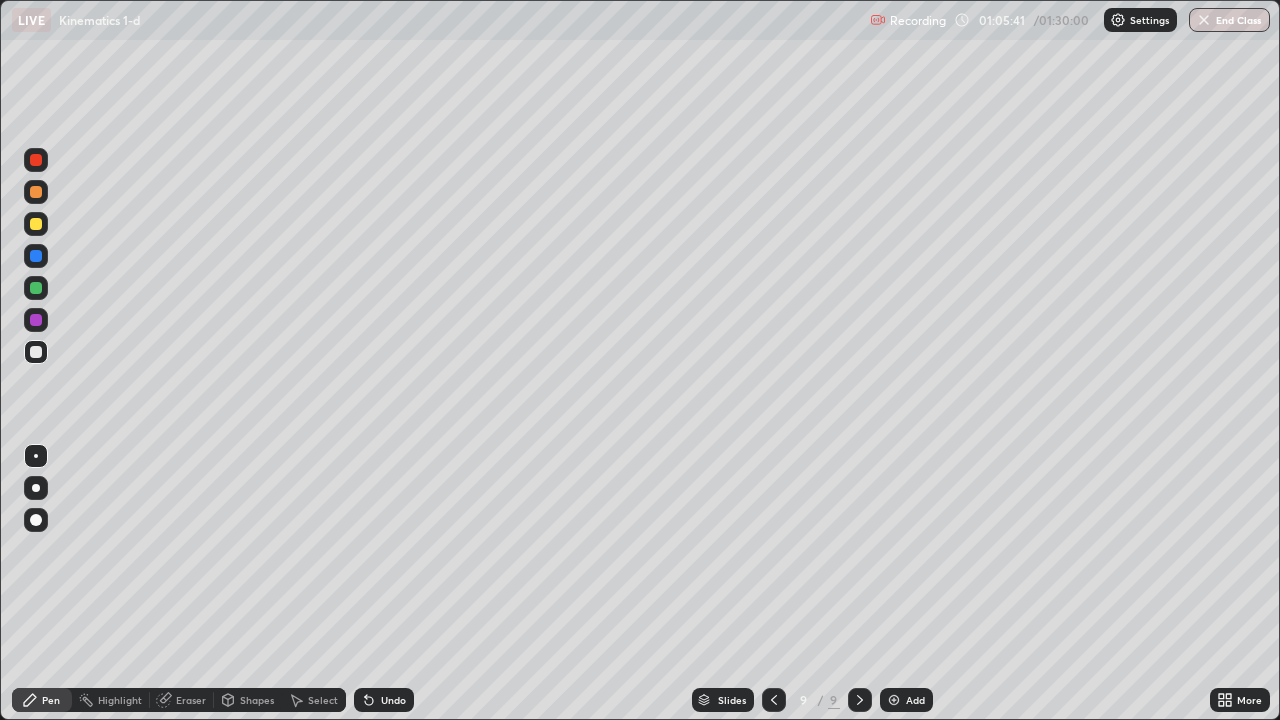 click at bounding box center [36, 224] 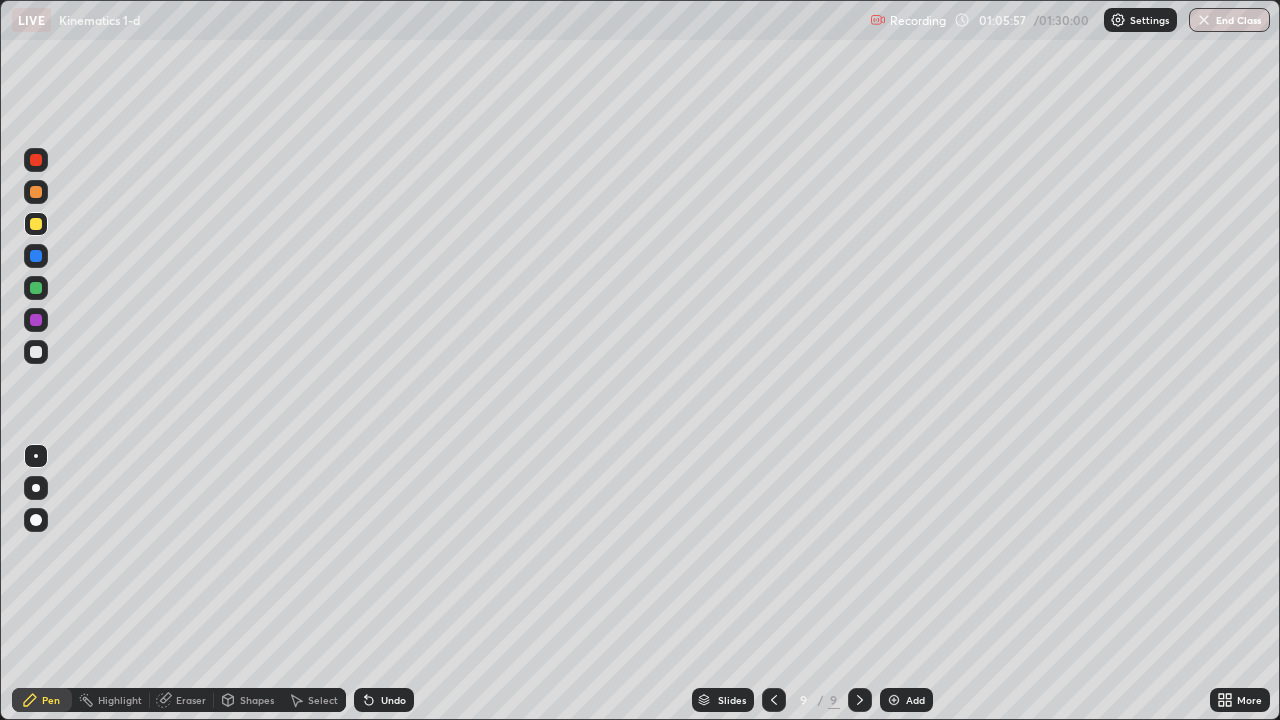 click at bounding box center (36, 352) 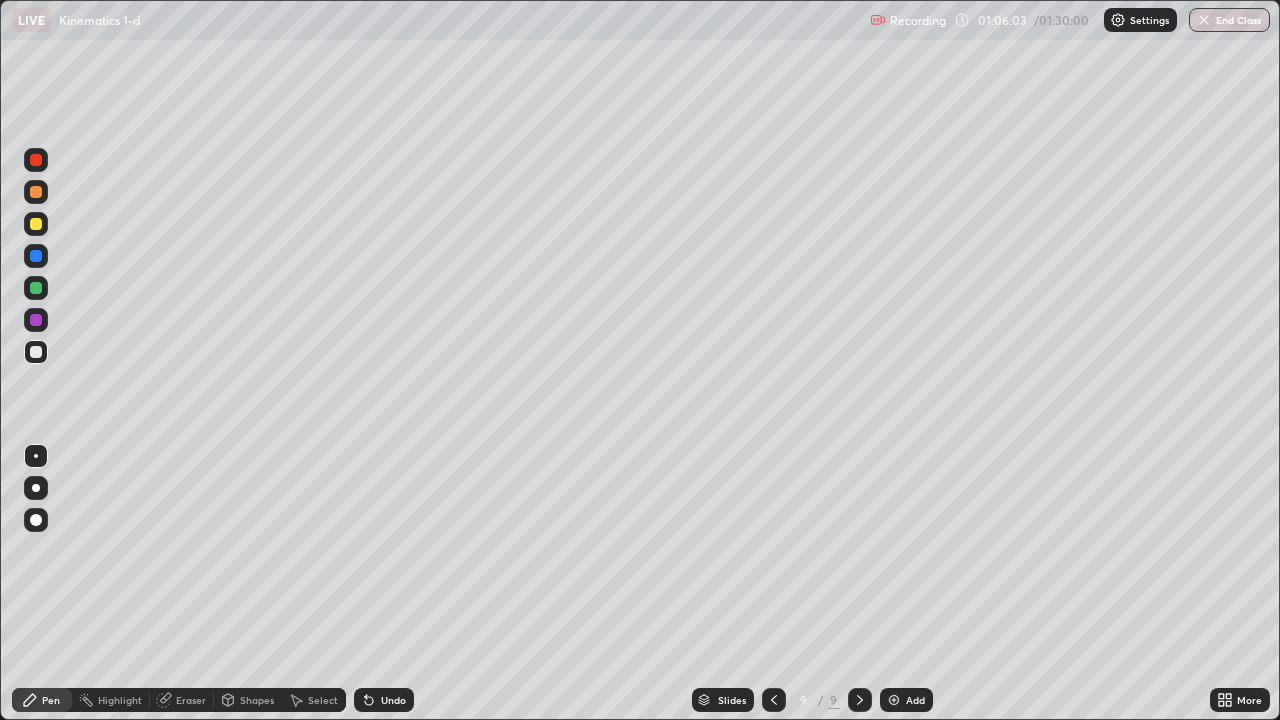 click on "Undo" at bounding box center [384, 700] 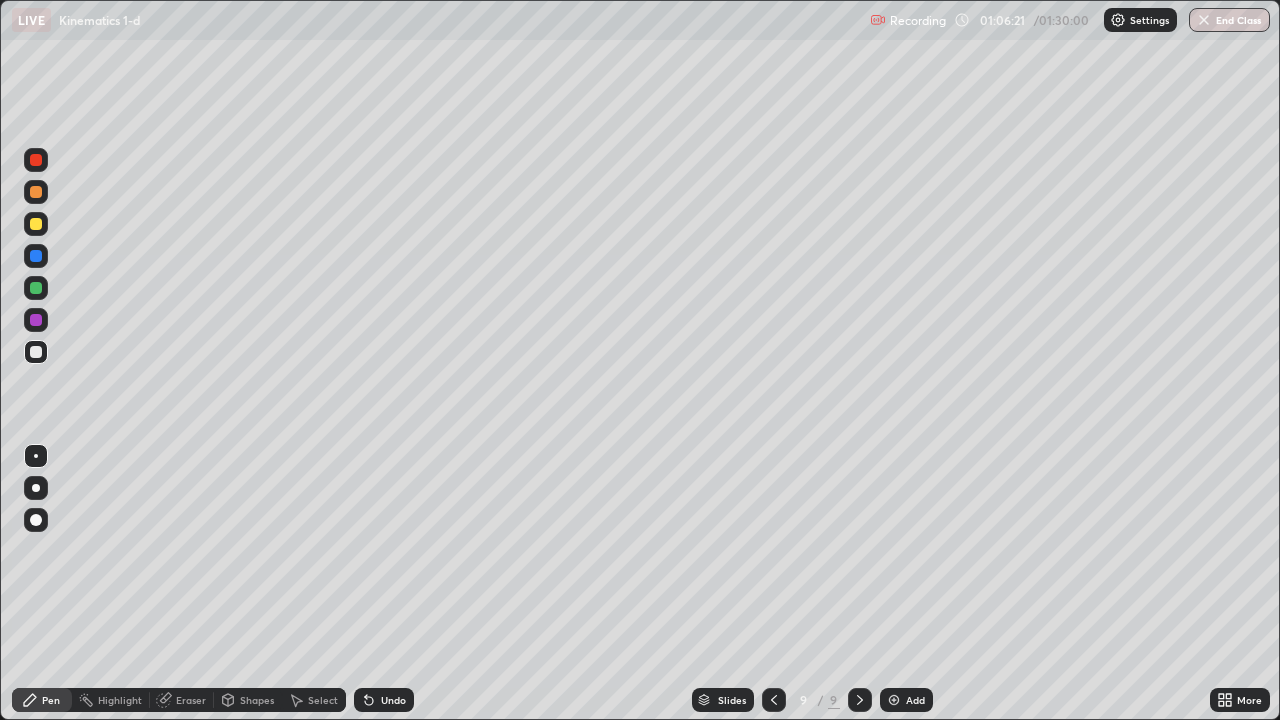 click on "Undo" at bounding box center [393, 700] 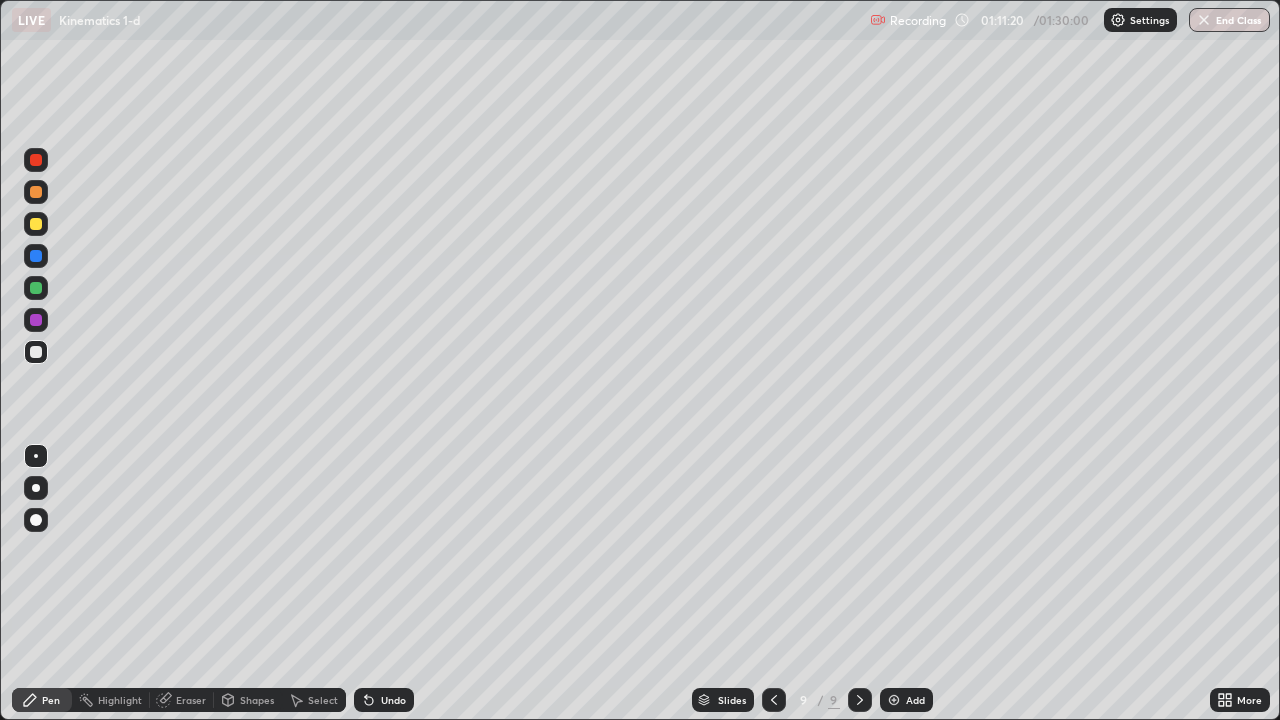 click at bounding box center (894, 700) 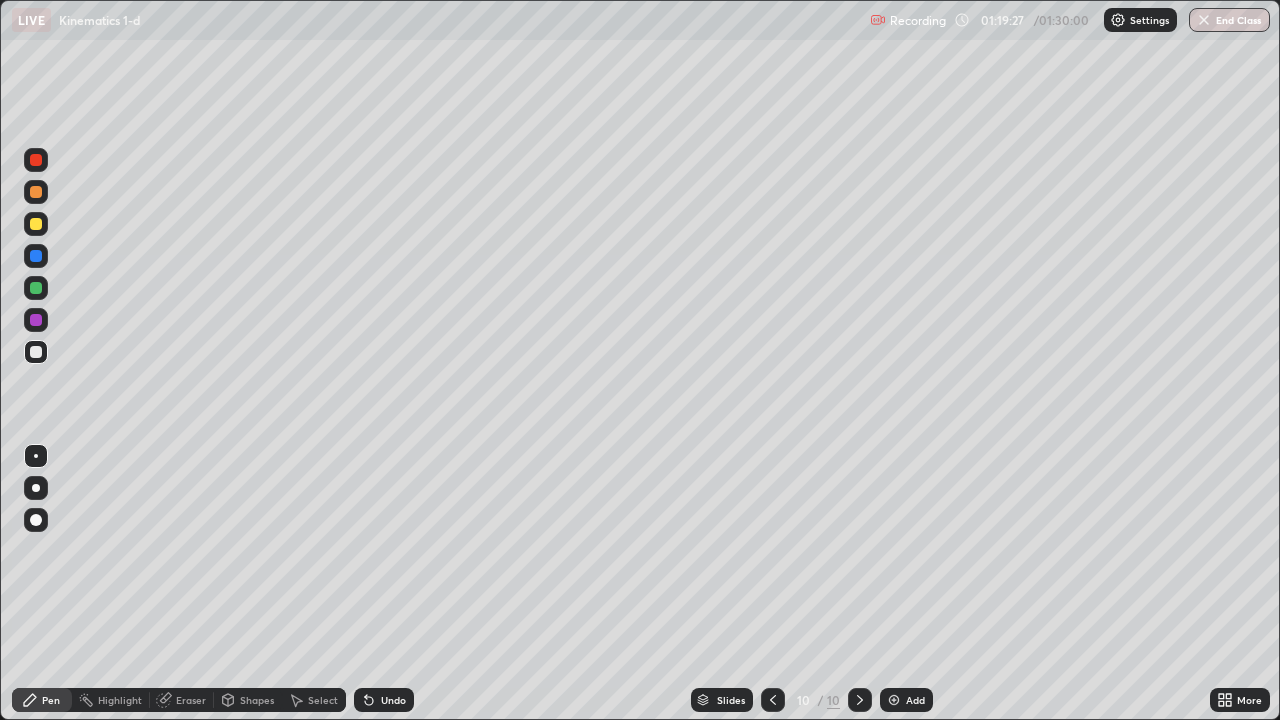 click on "Add" at bounding box center [915, 700] 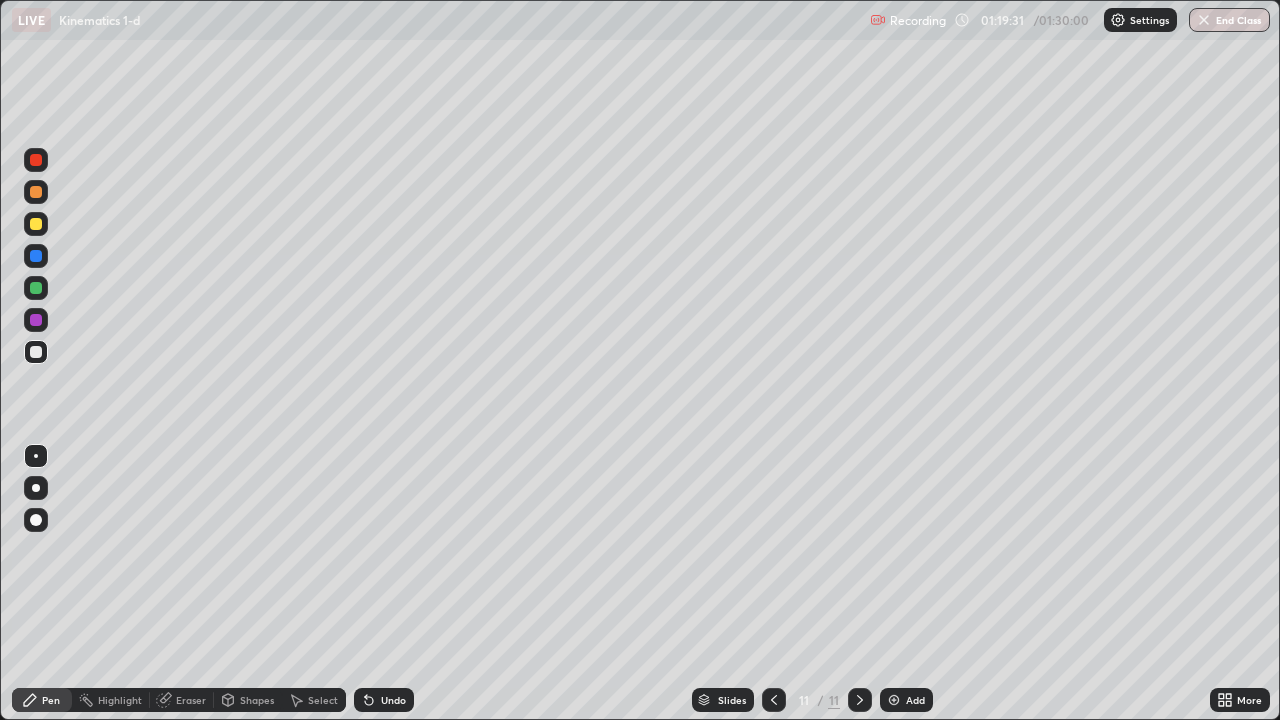 click on "Undo" at bounding box center [384, 700] 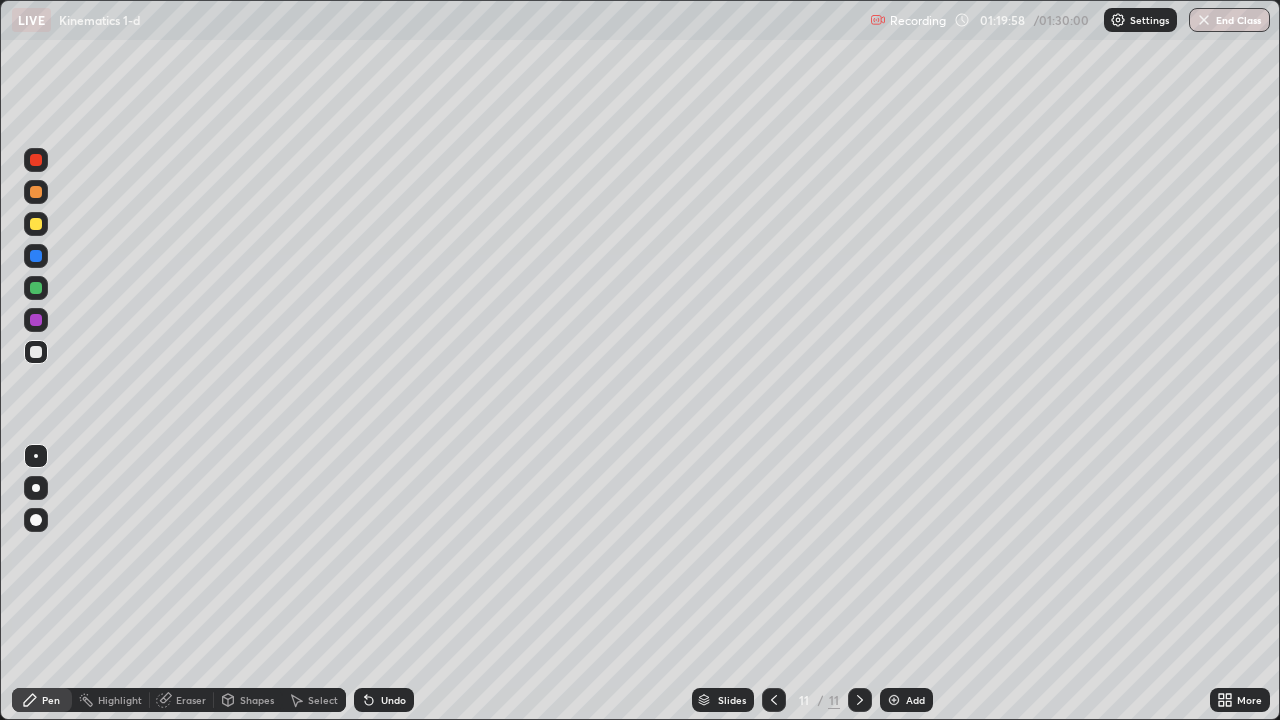click at bounding box center (774, 700) 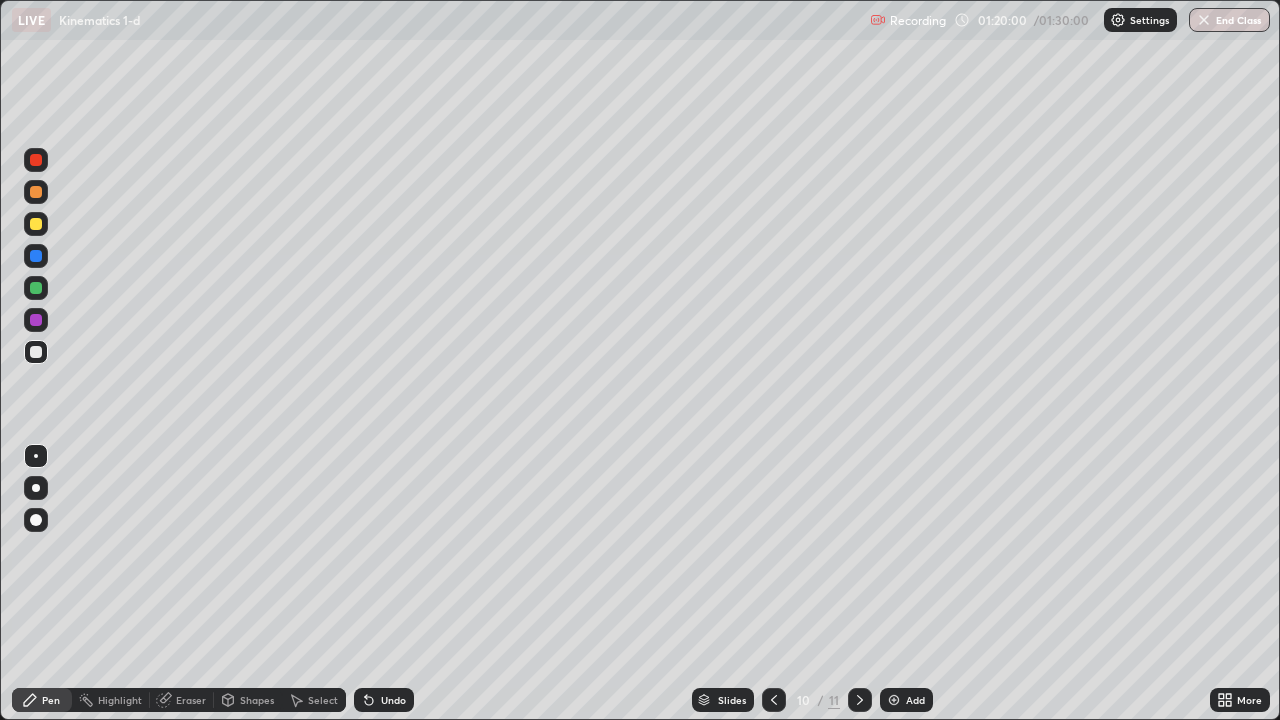 click 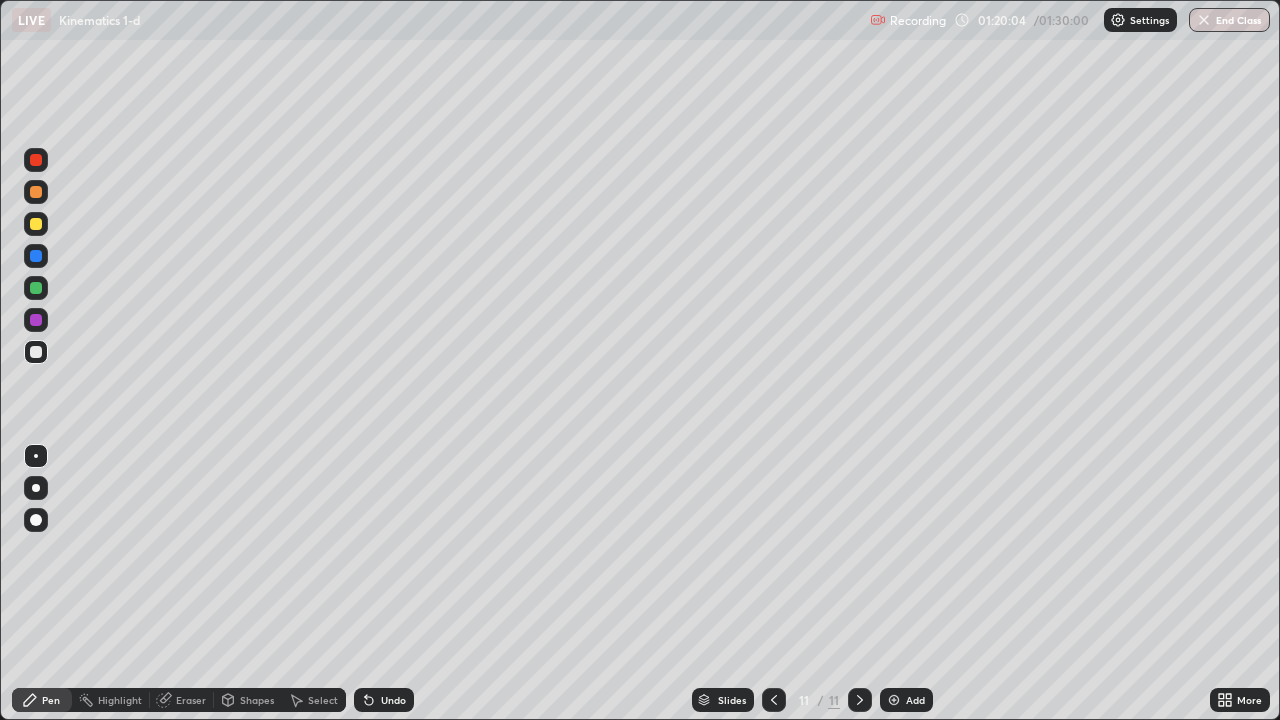 click 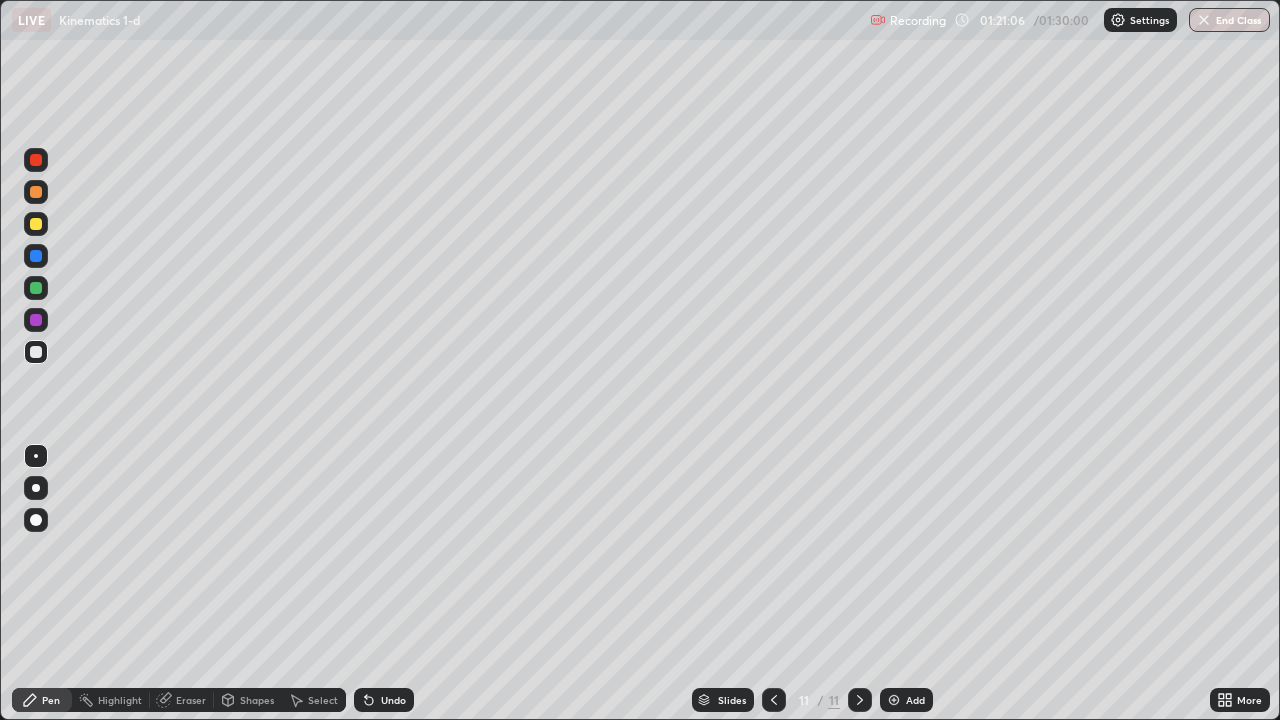 click at bounding box center (36, 352) 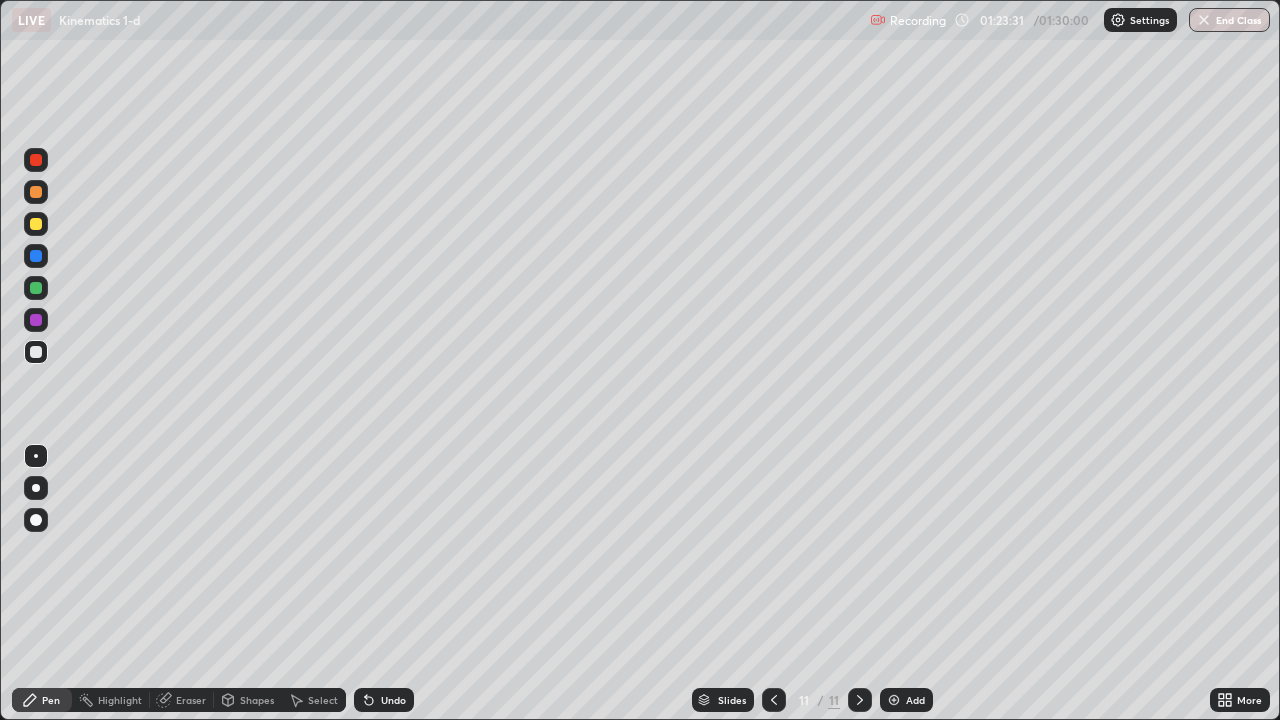 click on "End Class" at bounding box center (1229, 20) 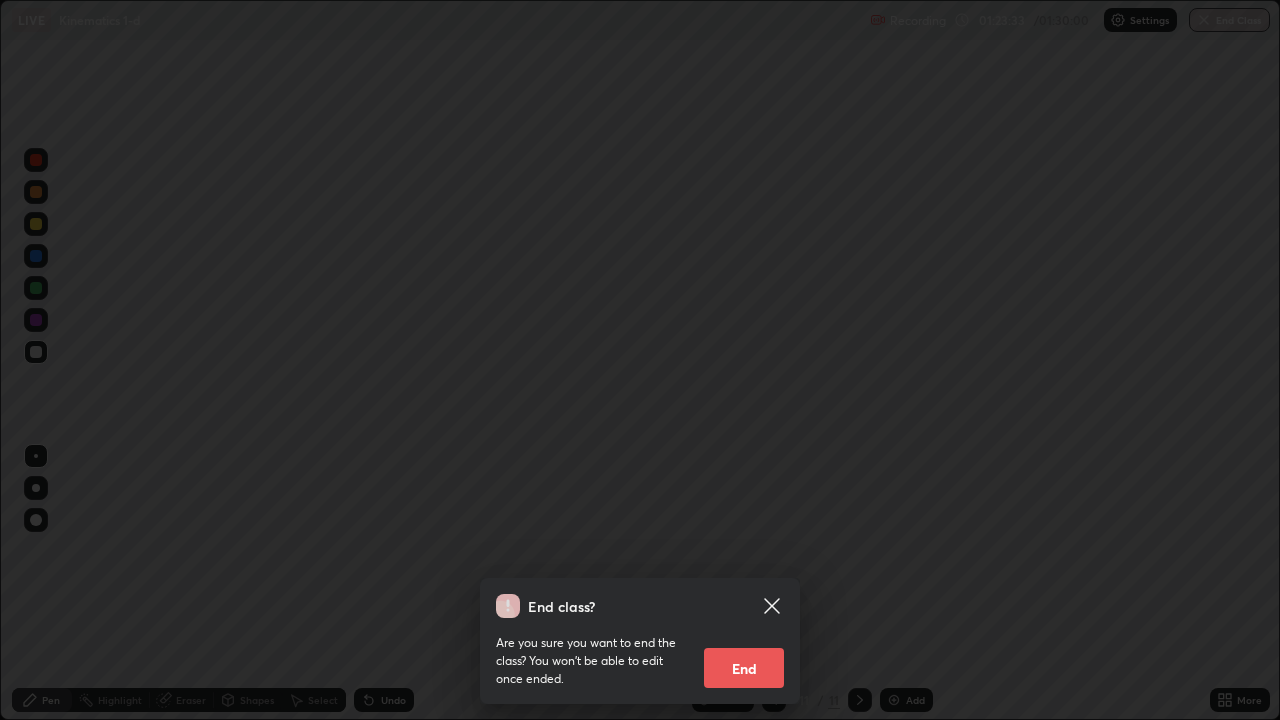 click on "End" at bounding box center (744, 668) 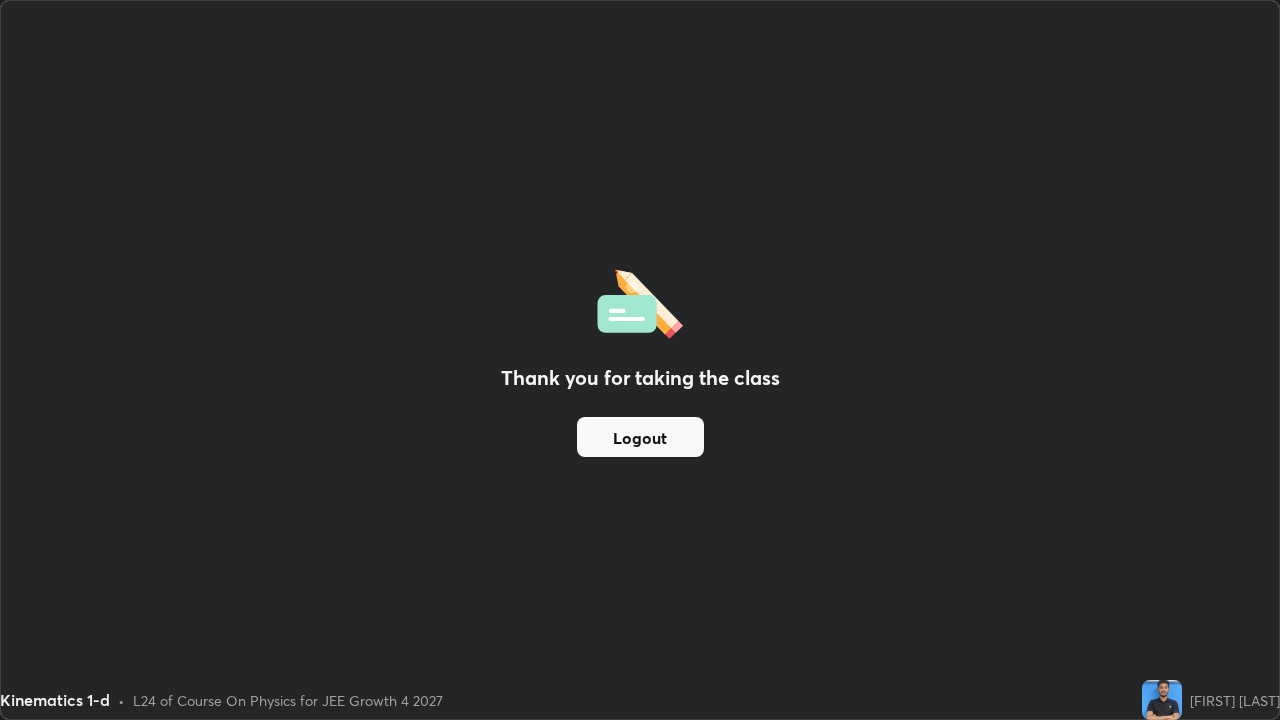 click on "Logout" at bounding box center (640, 437) 